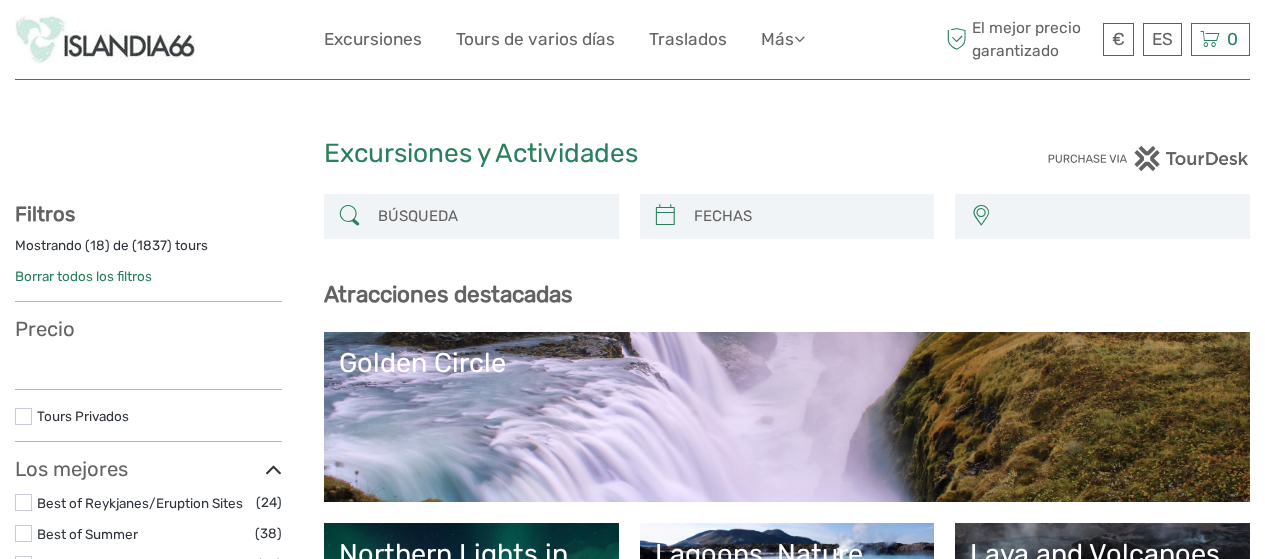 select 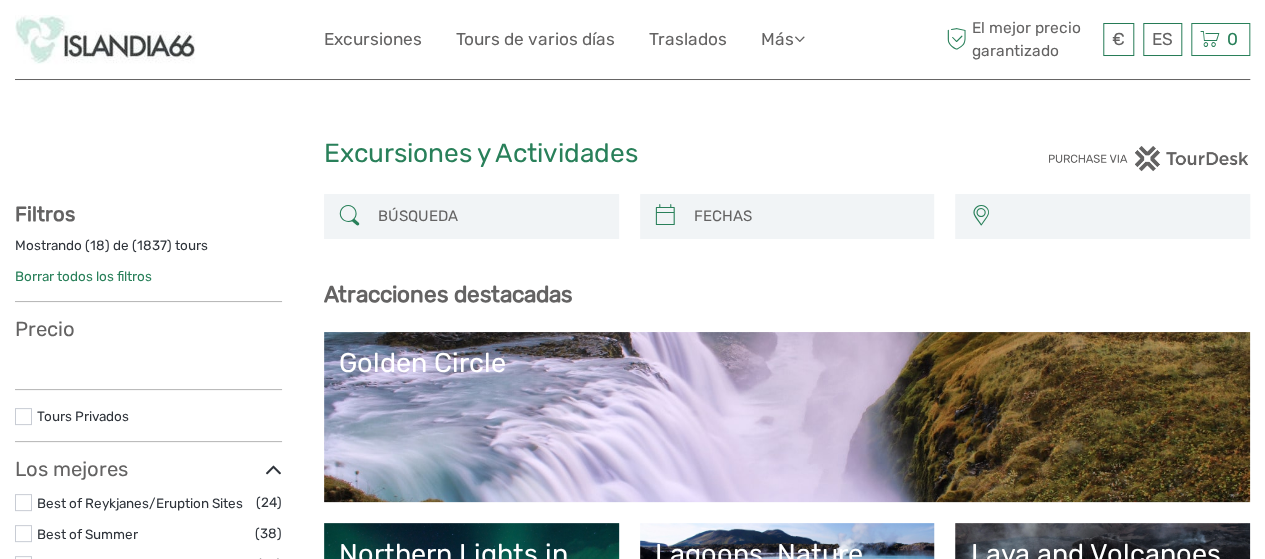 scroll, scrollTop: 0, scrollLeft: 0, axis: both 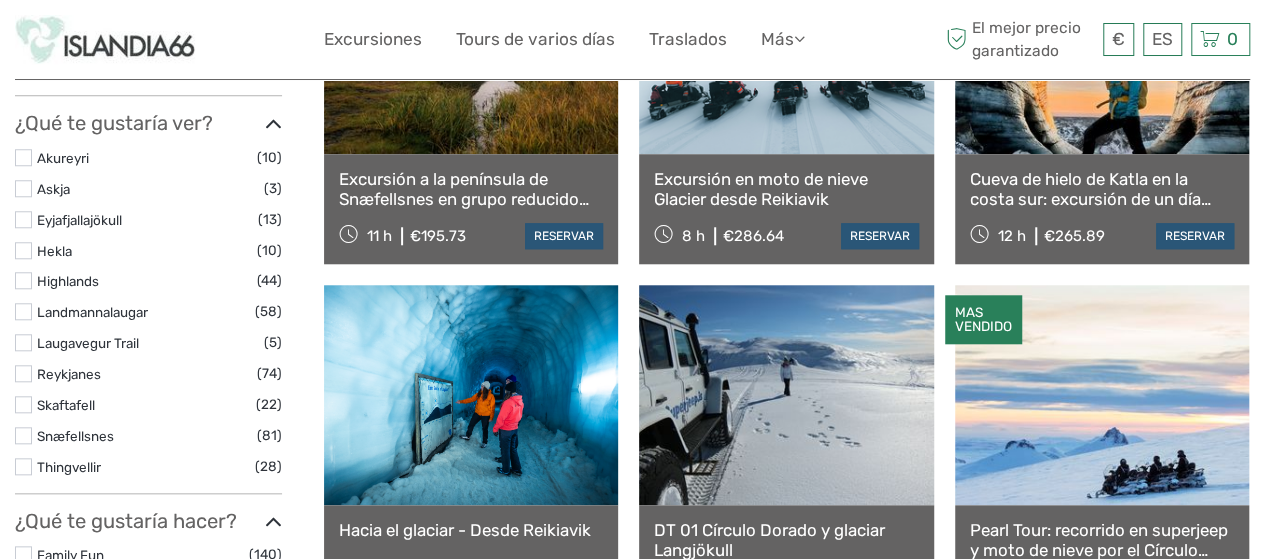 select 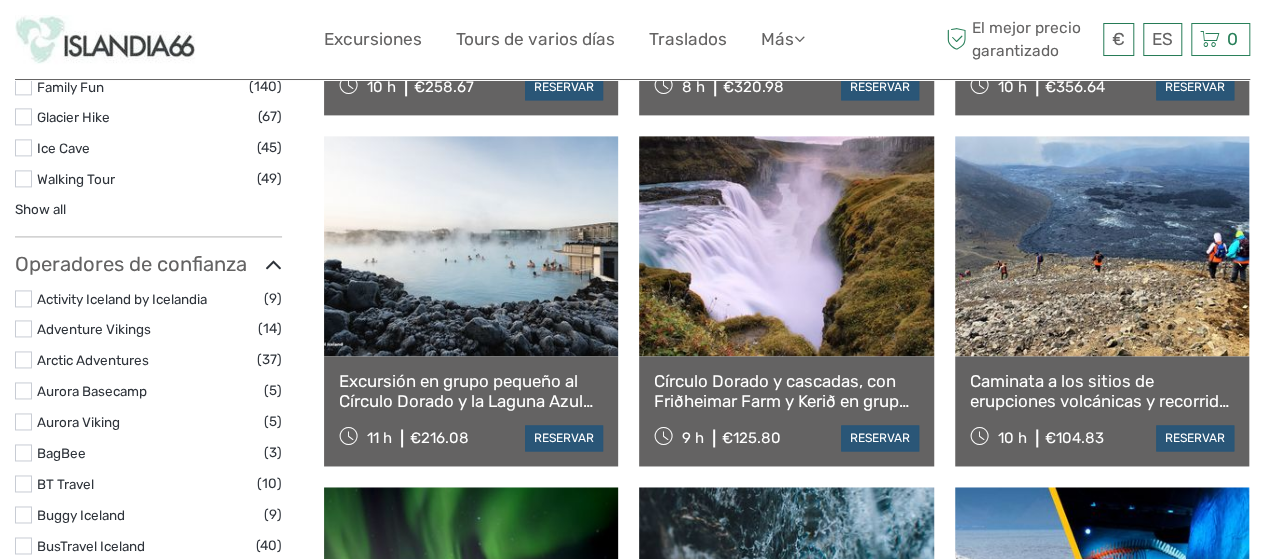 scroll, scrollTop: 1436, scrollLeft: 0, axis: vertical 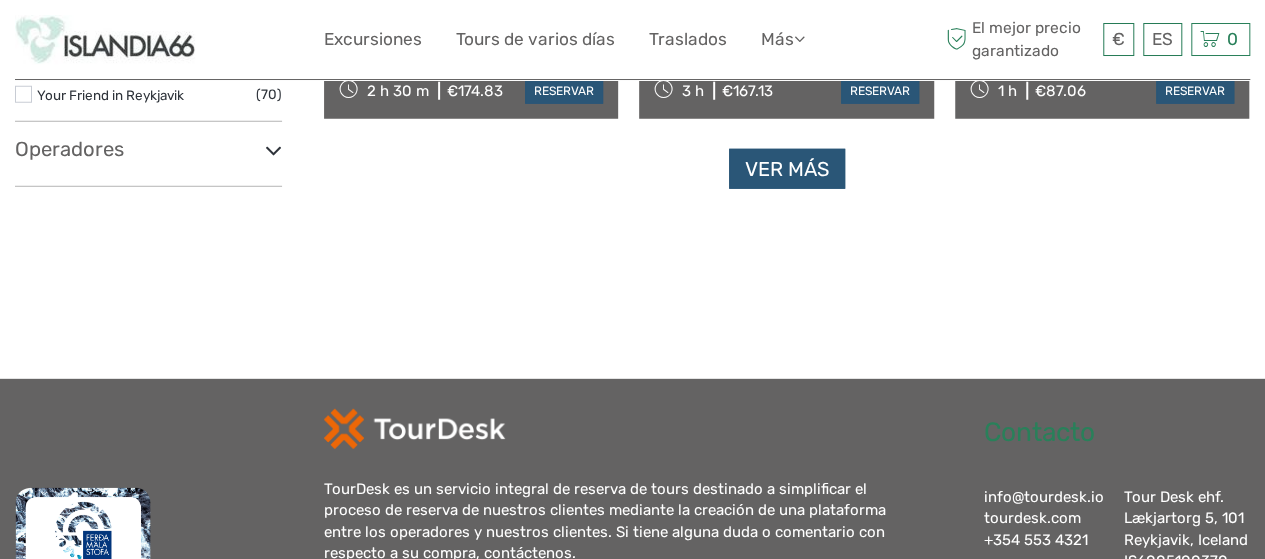 click on "Operadores
1238 : The Battle of Iceland
(1)
4x4 Adventures Iceland / Fjórhjólaævintýri
(2)
Absorb Iceland
(18)
Action Adventures
(3)
Adrenalin
(1)
Áfram Iceland Tours
(6)
AK Hestaferðir ehf
(1)
Amazing Tours Iceland
(6)
Andri Iceland
(2)" at bounding box center (148, 162) 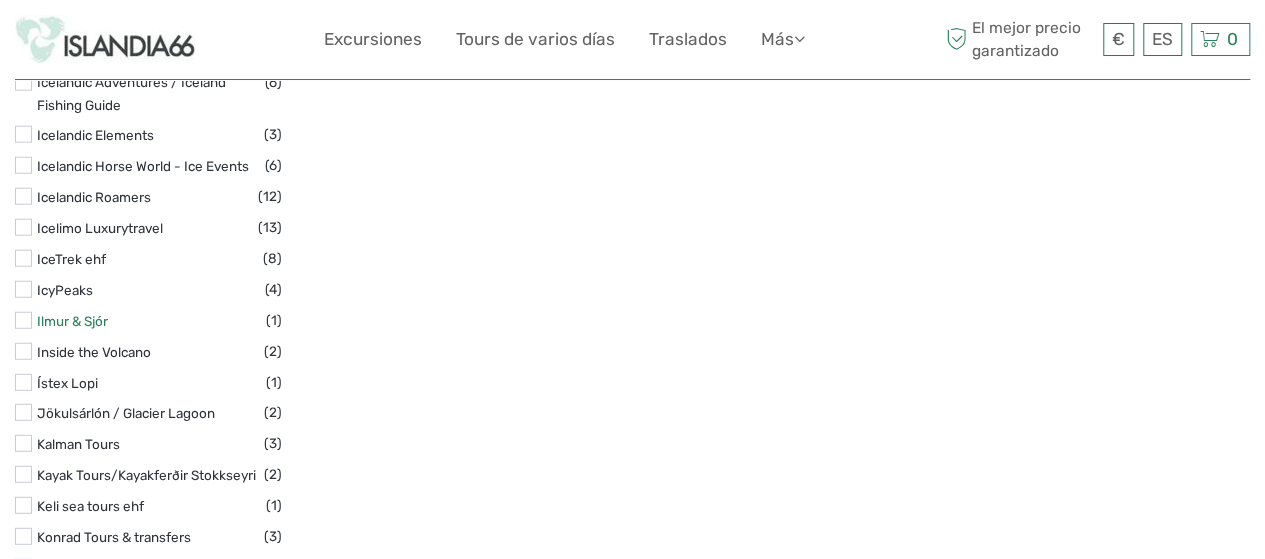 scroll, scrollTop: 6331, scrollLeft: 0, axis: vertical 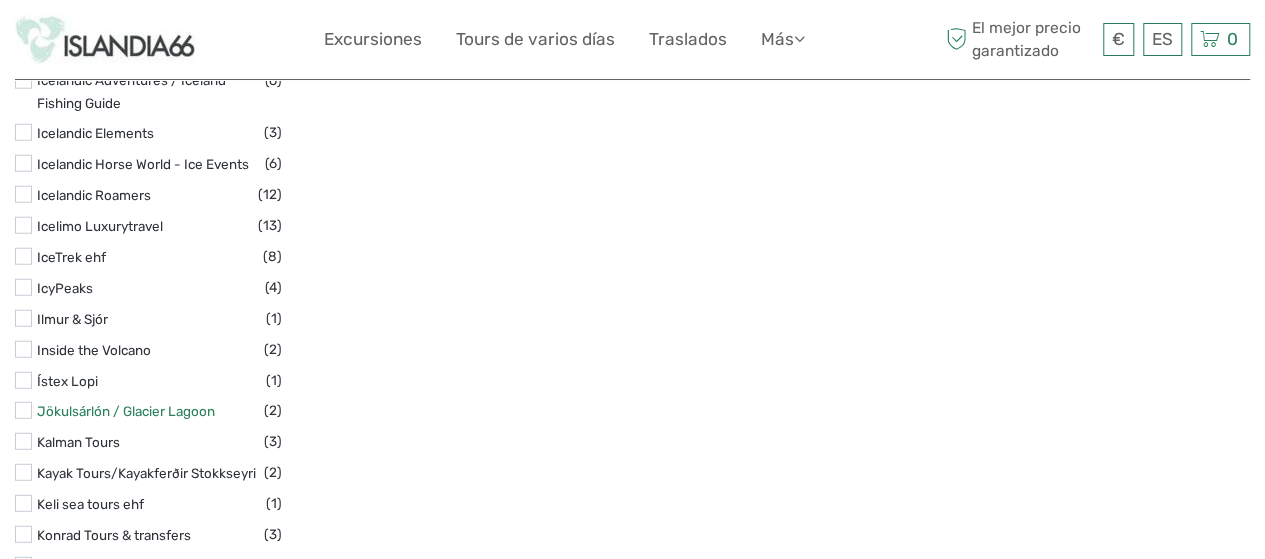 click on "Jökulsárlón / Glacier Lagoon" at bounding box center (126, 411) 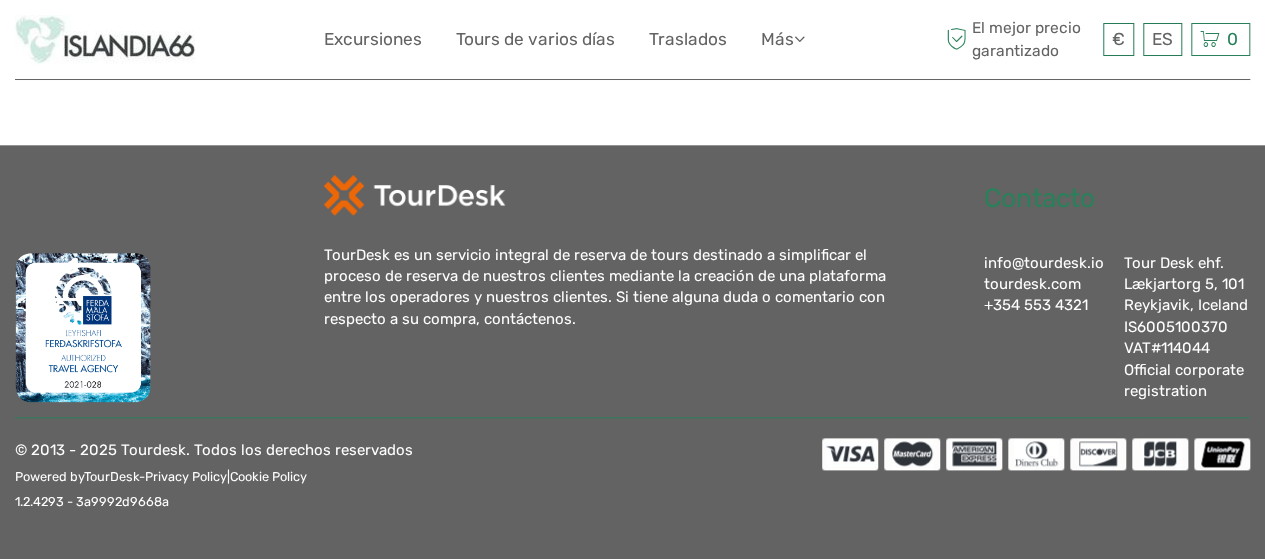 scroll, scrollTop: 113, scrollLeft: 0, axis: vertical 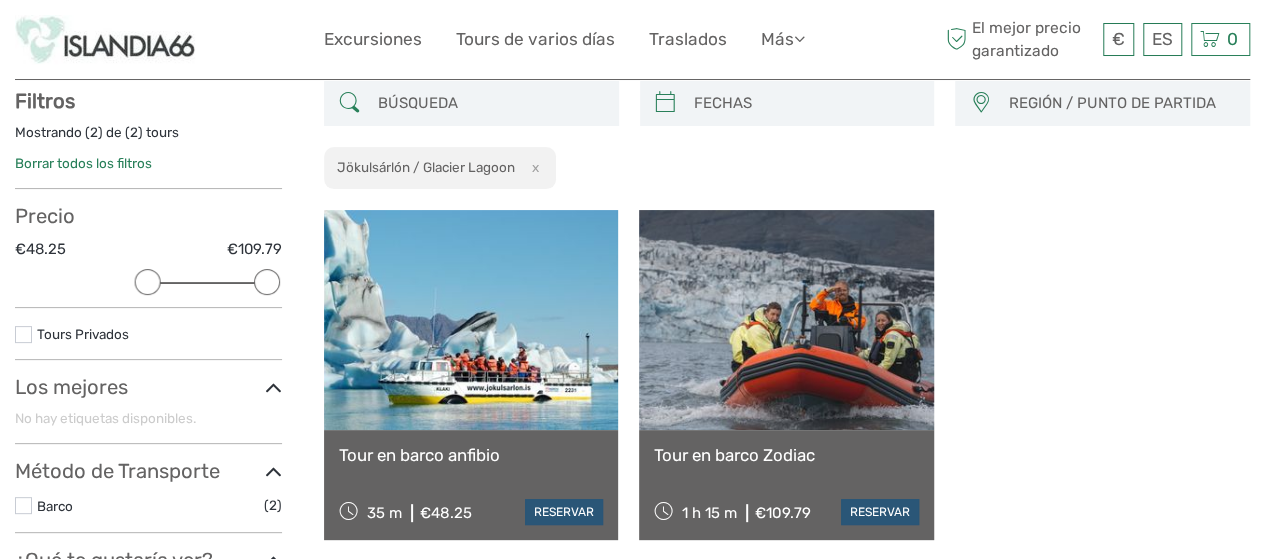 click on "Tour en barco anfibio" at bounding box center [471, 455] 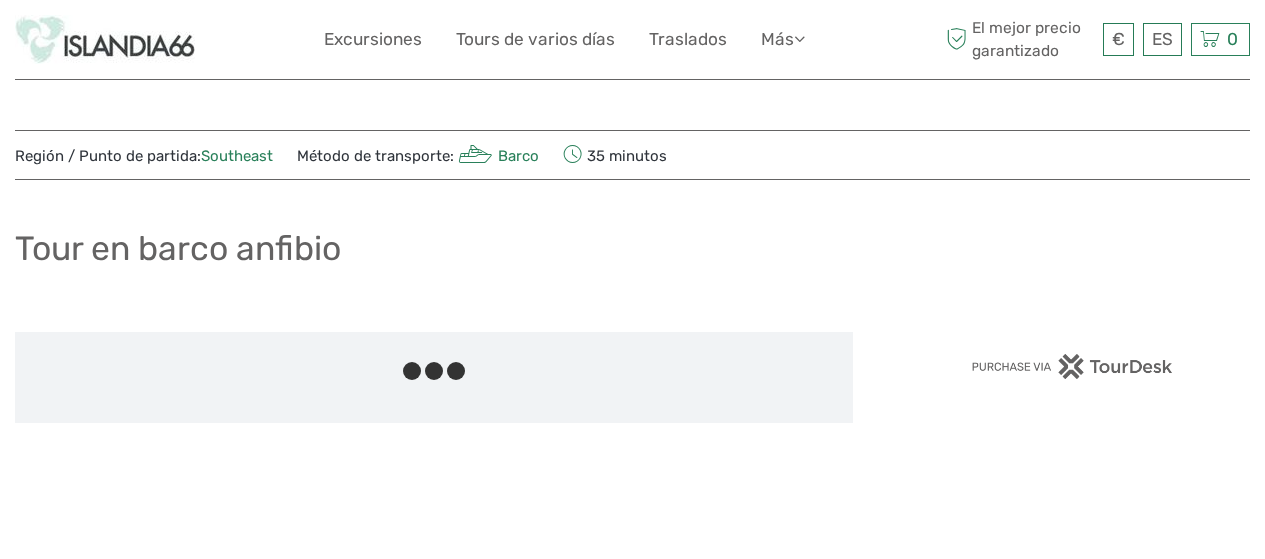 scroll, scrollTop: 0, scrollLeft: 0, axis: both 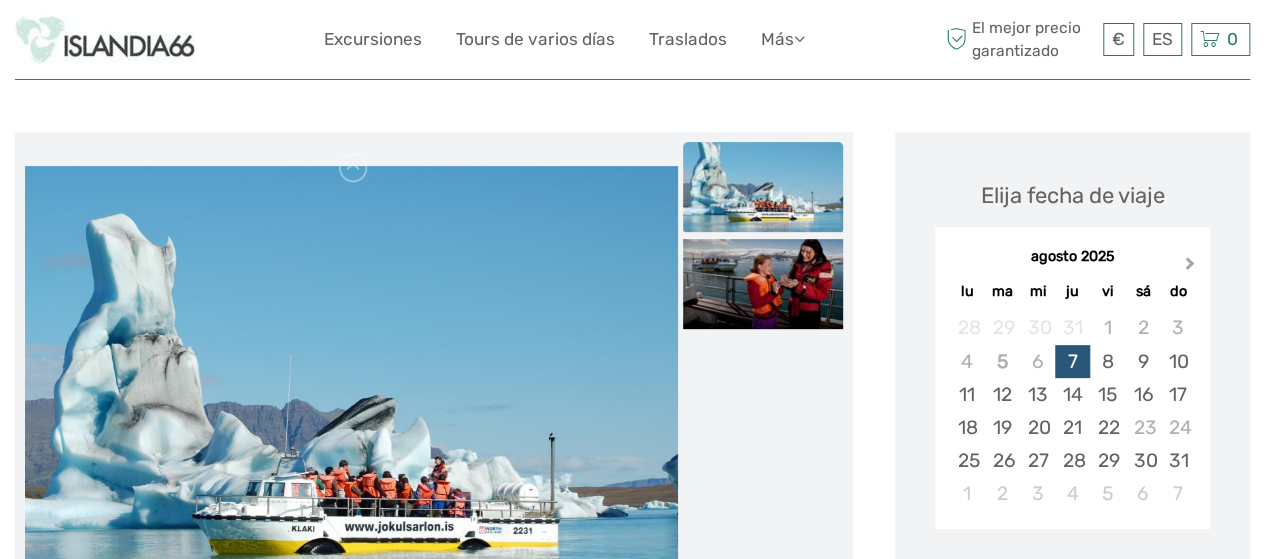 click on "Next Month" at bounding box center (1192, 268) 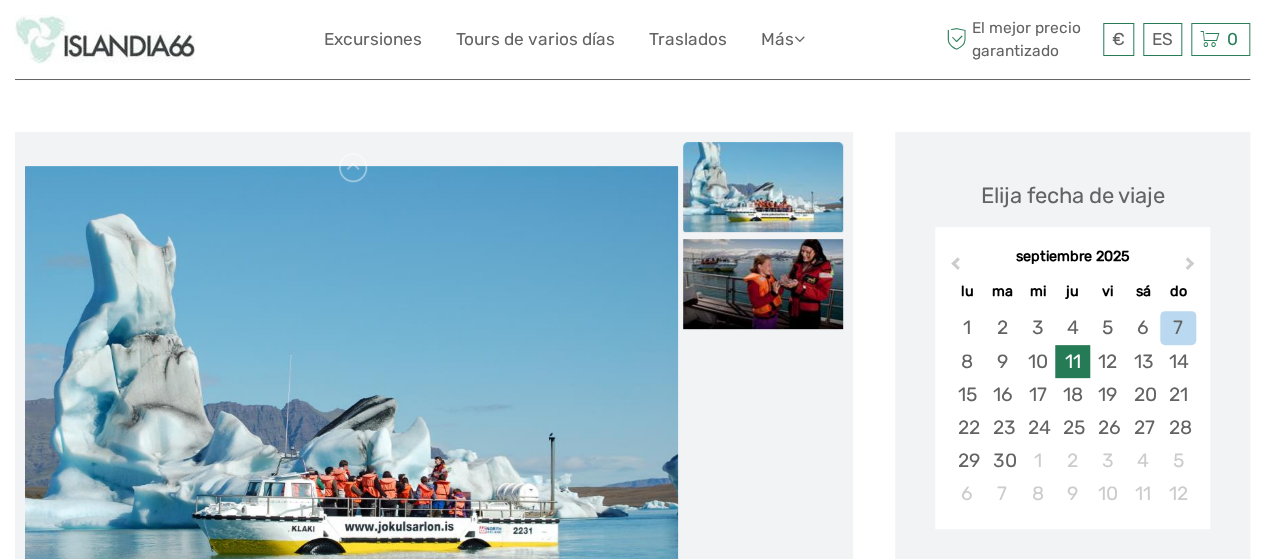 click on "11" at bounding box center [1072, 361] 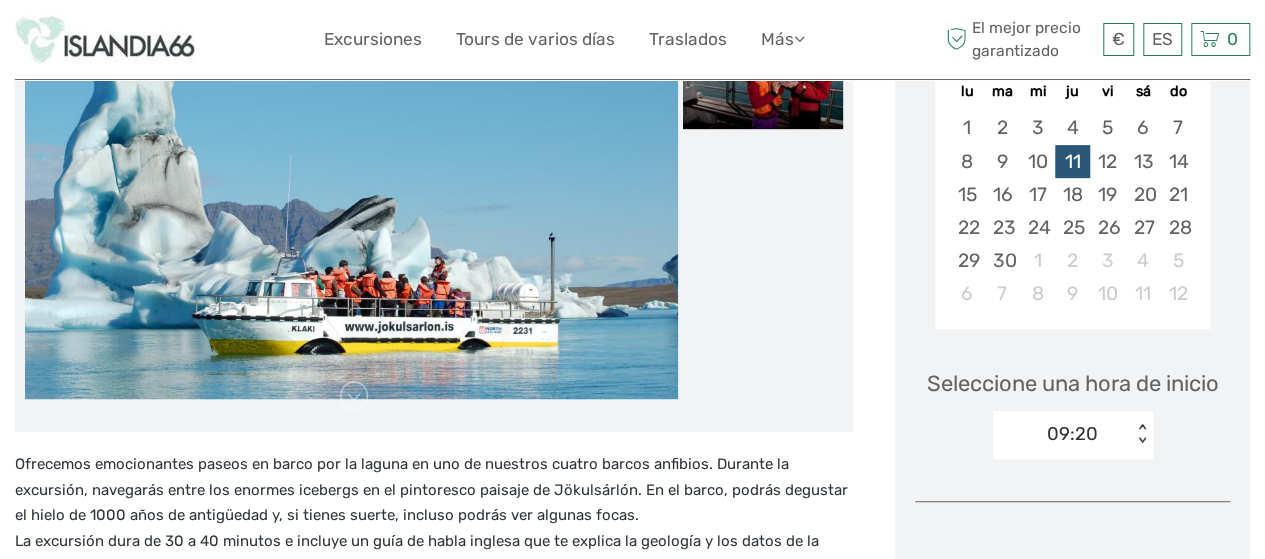 scroll, scrollTop: 600, scrollLeft: 0, axis: vertical 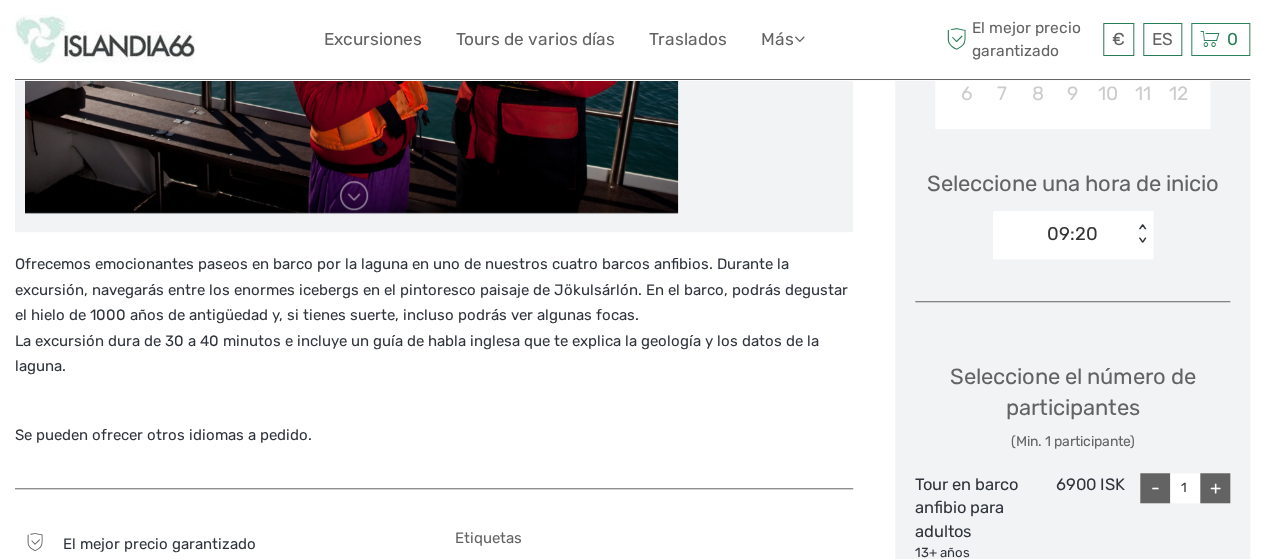 click on "+" at bounding box center [1215, 488] 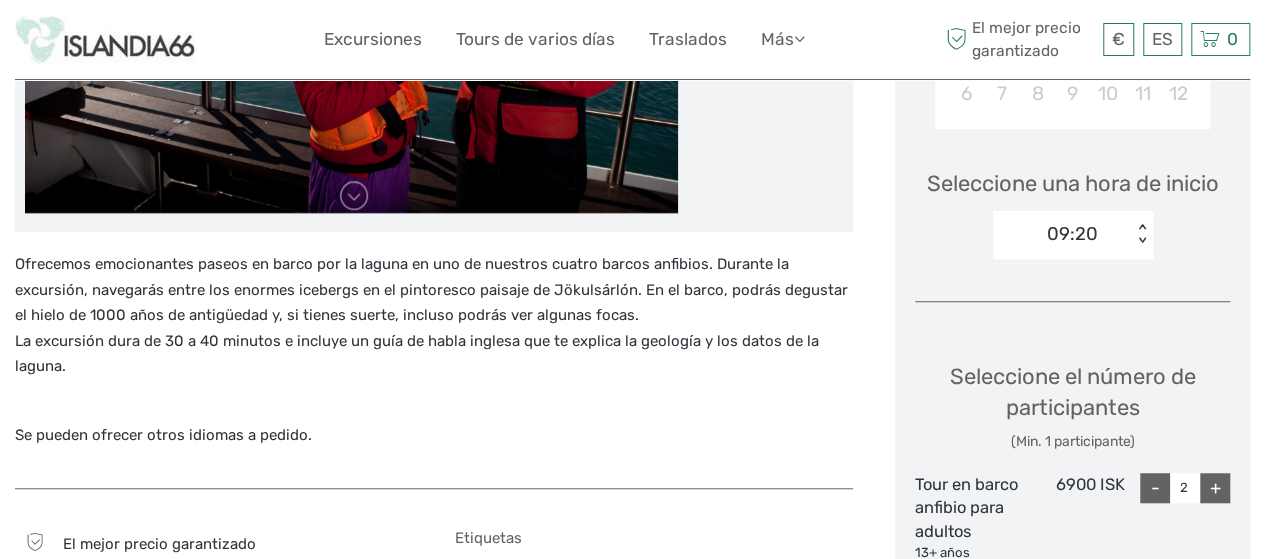 click on "+" at bounding box center (1215, 488) 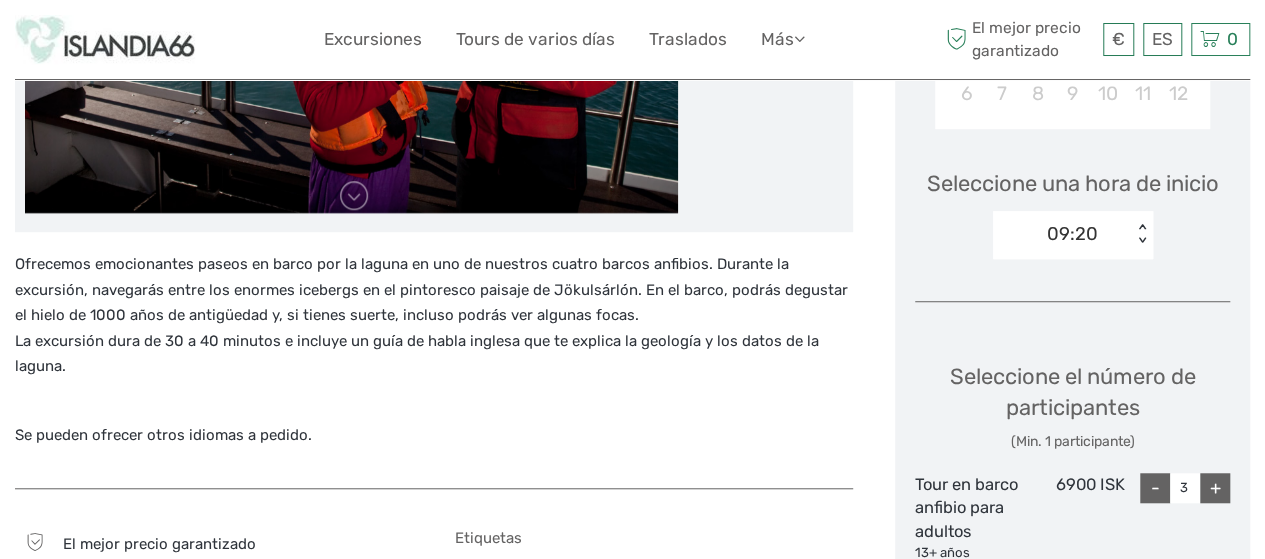 click on "+" at bounding box center [1215, 488] 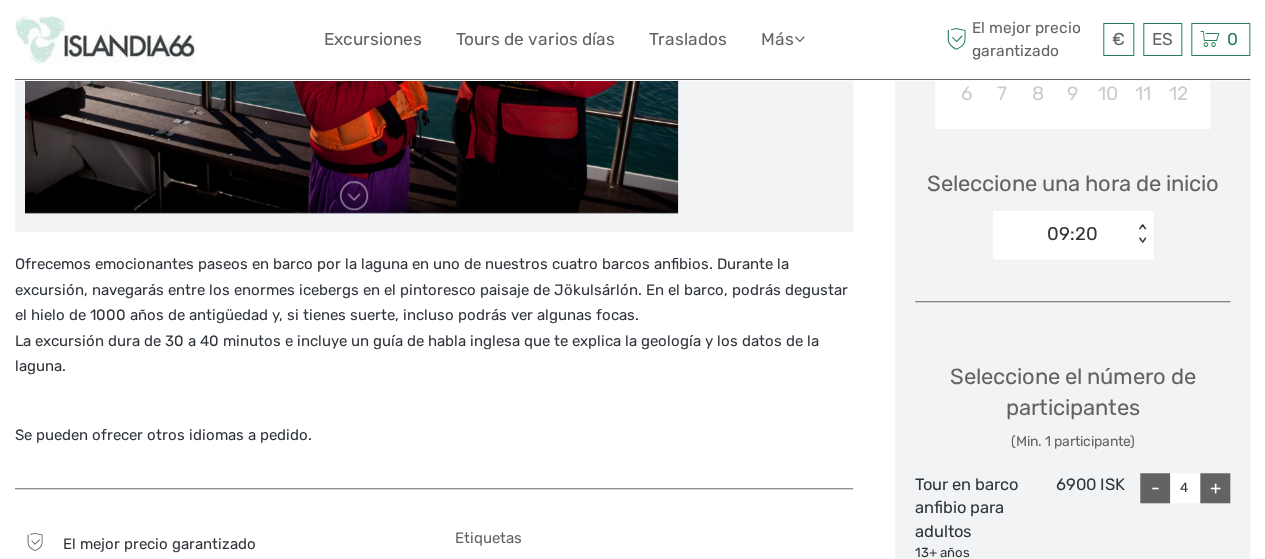 click on "+" at bounding box center (1215, 488) 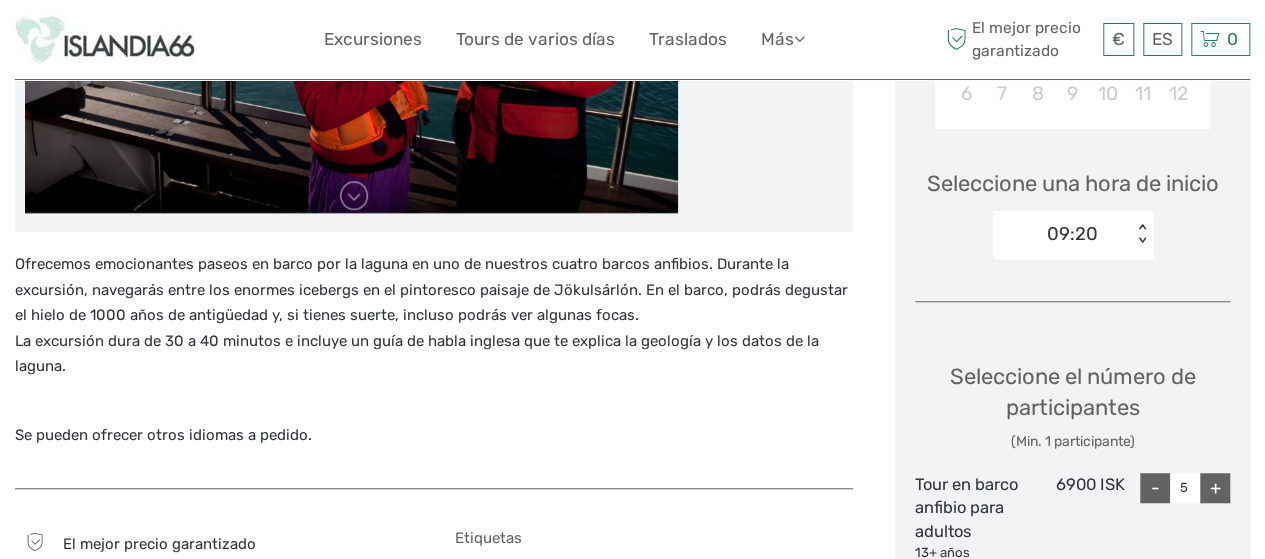 click on "+" at bounding box center (1215, 488) 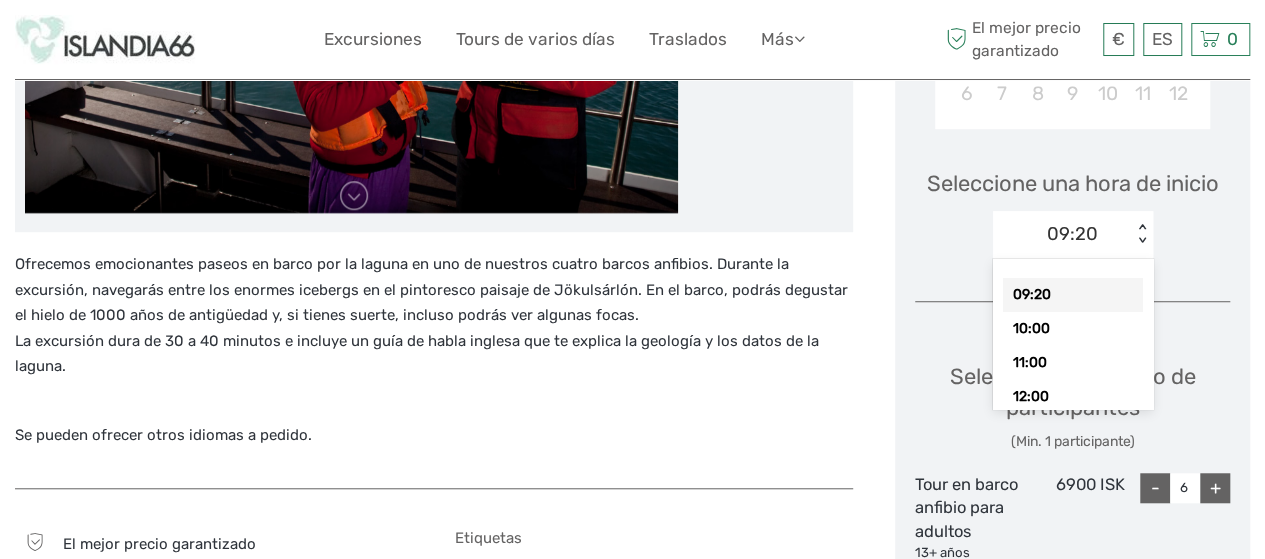 click on "< >" at bounding box center [1141, 234] 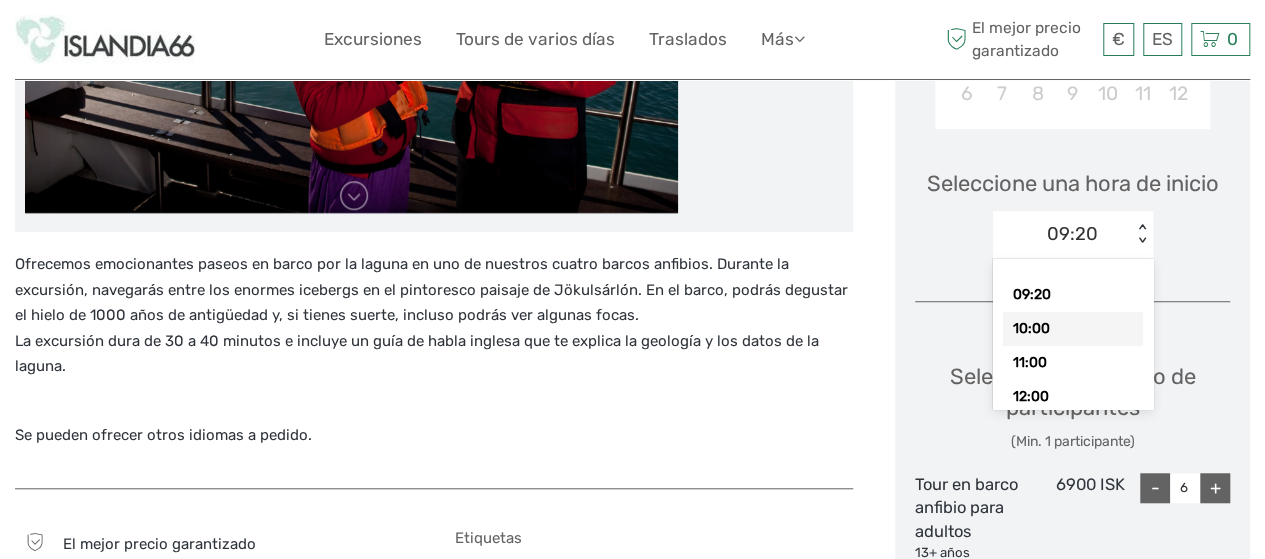 click on "10:00" at bounding box center (1073, 329) 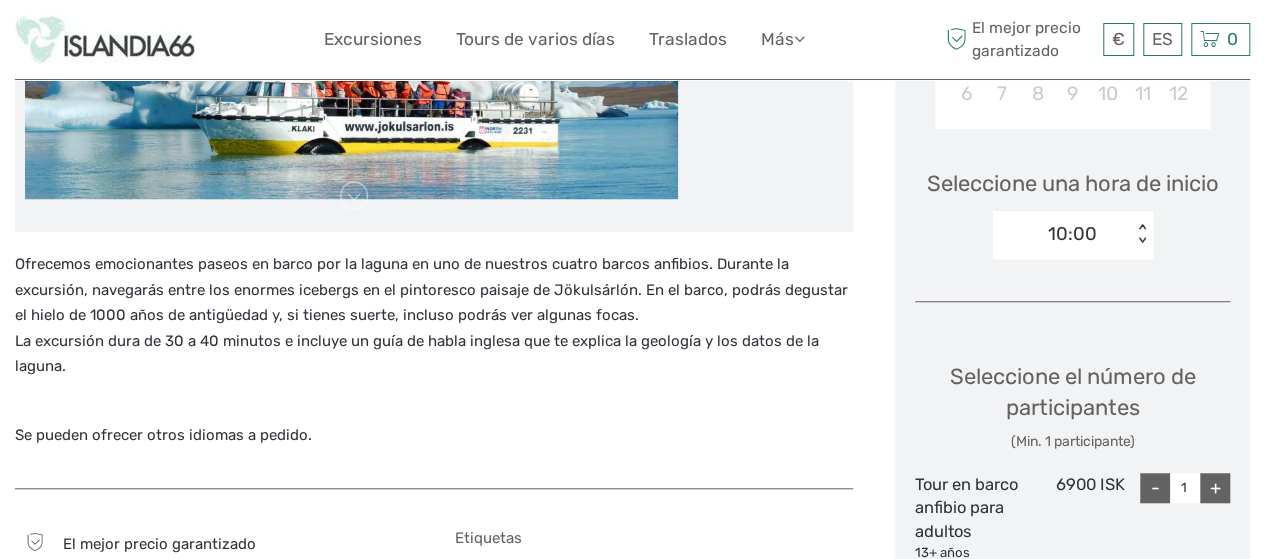 click on "+" at bounding box center (1215, 488) 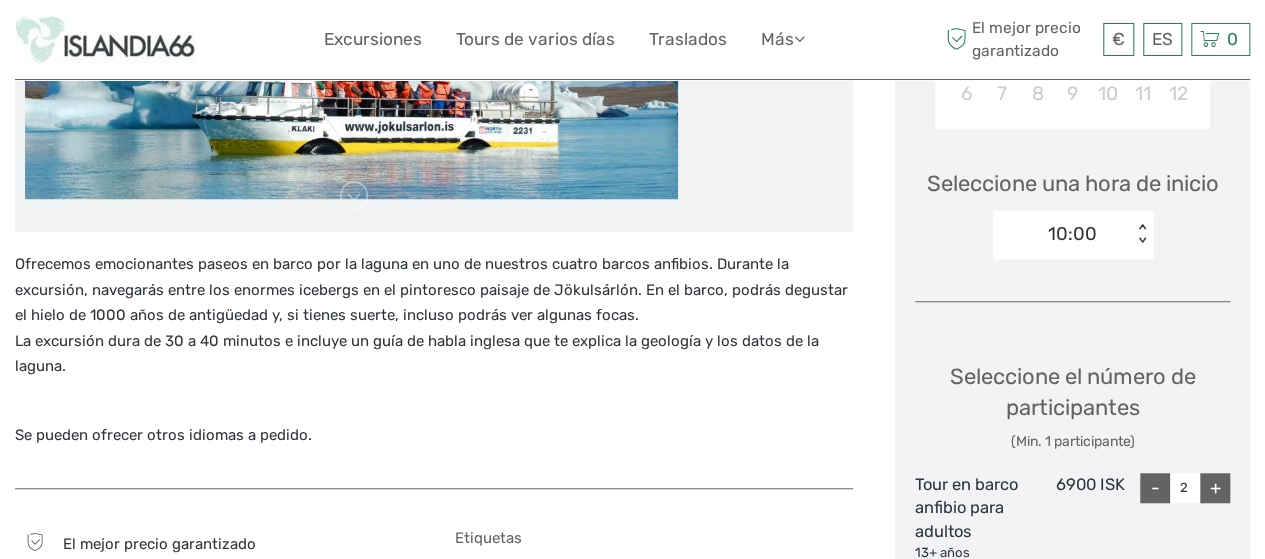 click on "+" at bounding box center (1215, 488) 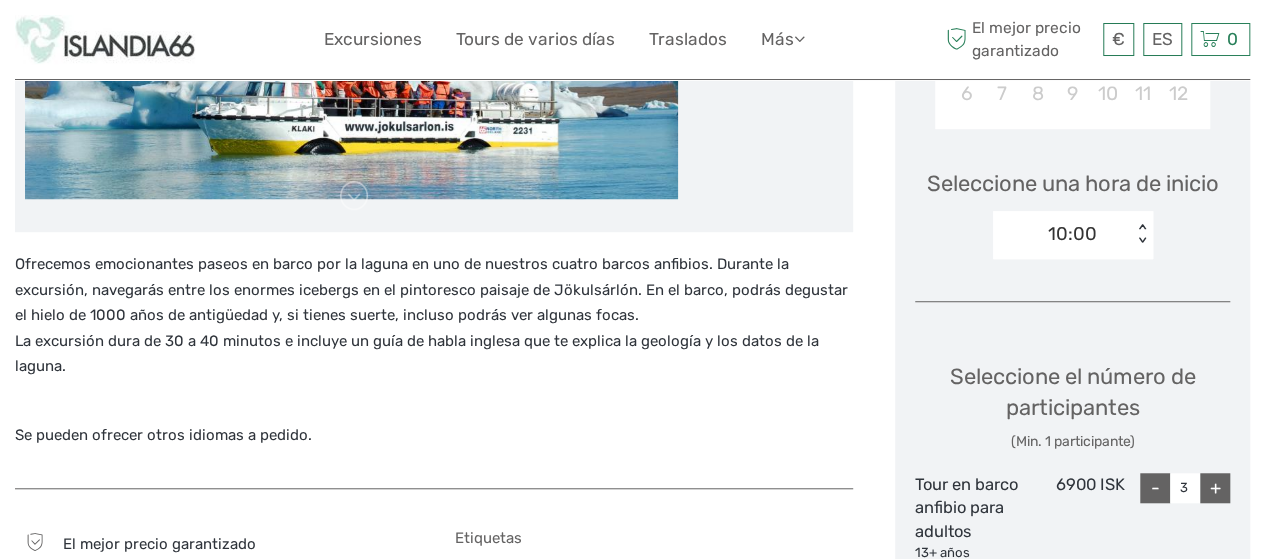 click on "+" at bounding box center [1215, 488] 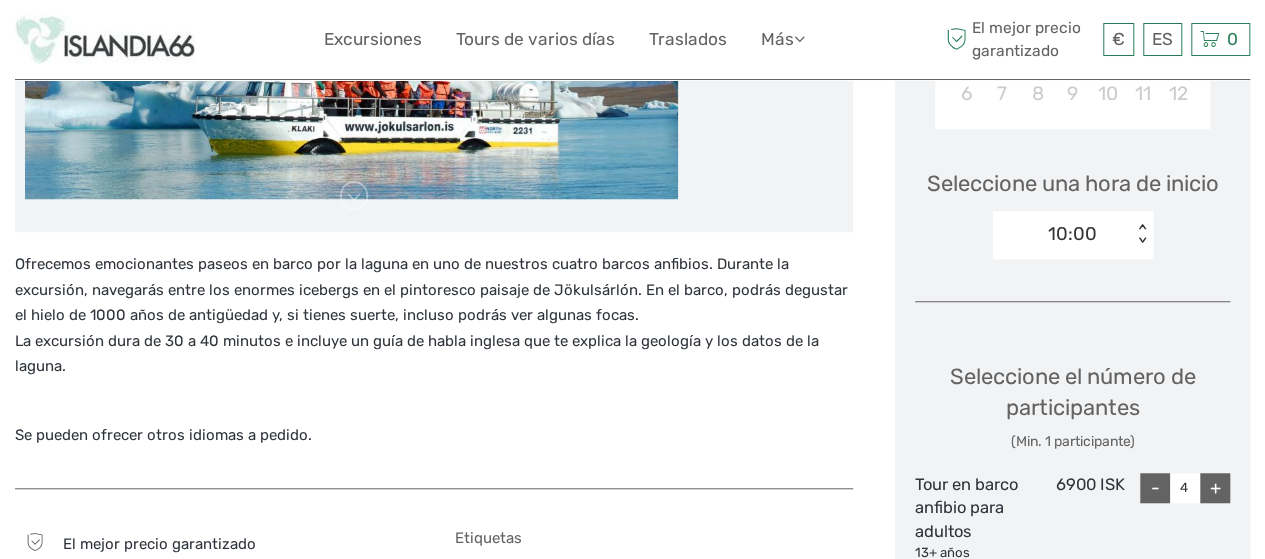 click on "+" at bounding box center (1215, 488) 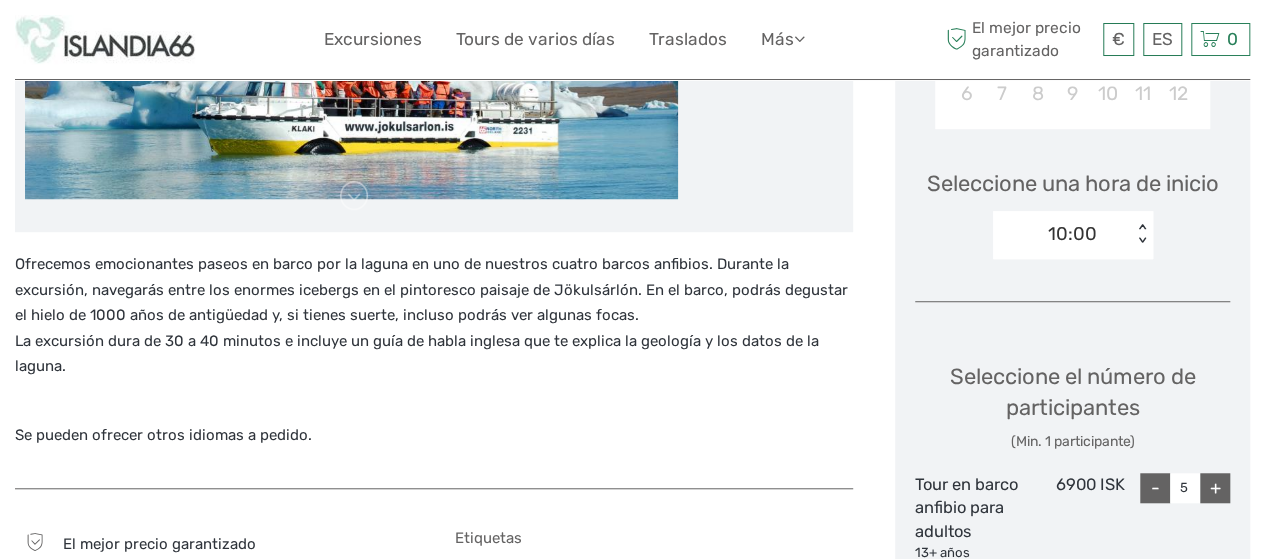 click on "+" at bounding box center (1215, 488) 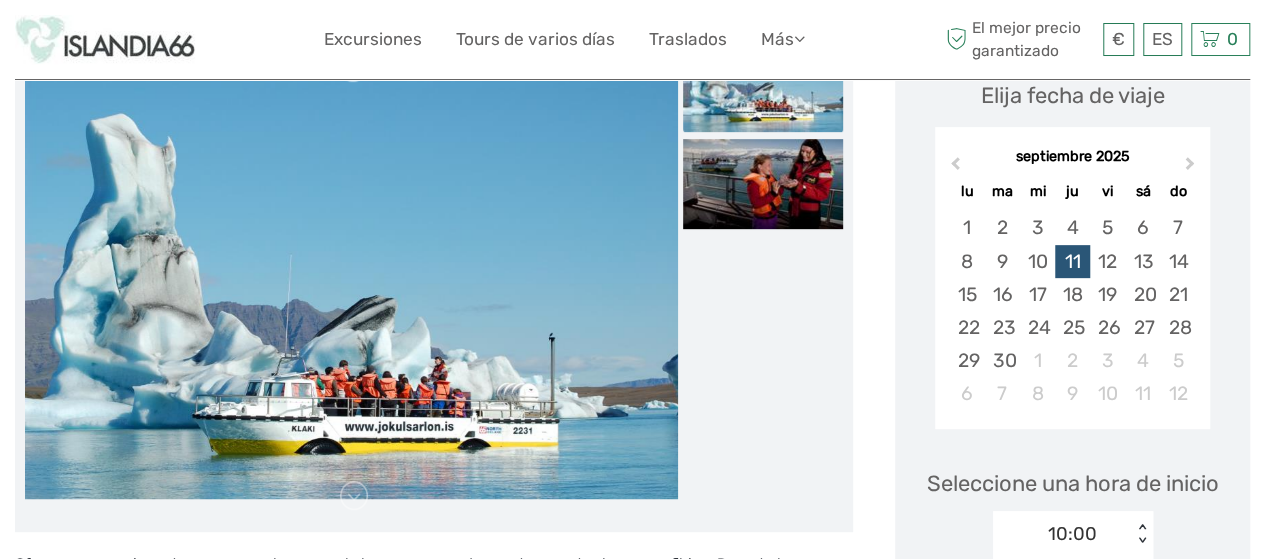 scroll, scrollTop: 0, scrollLeft: 0, axis: both 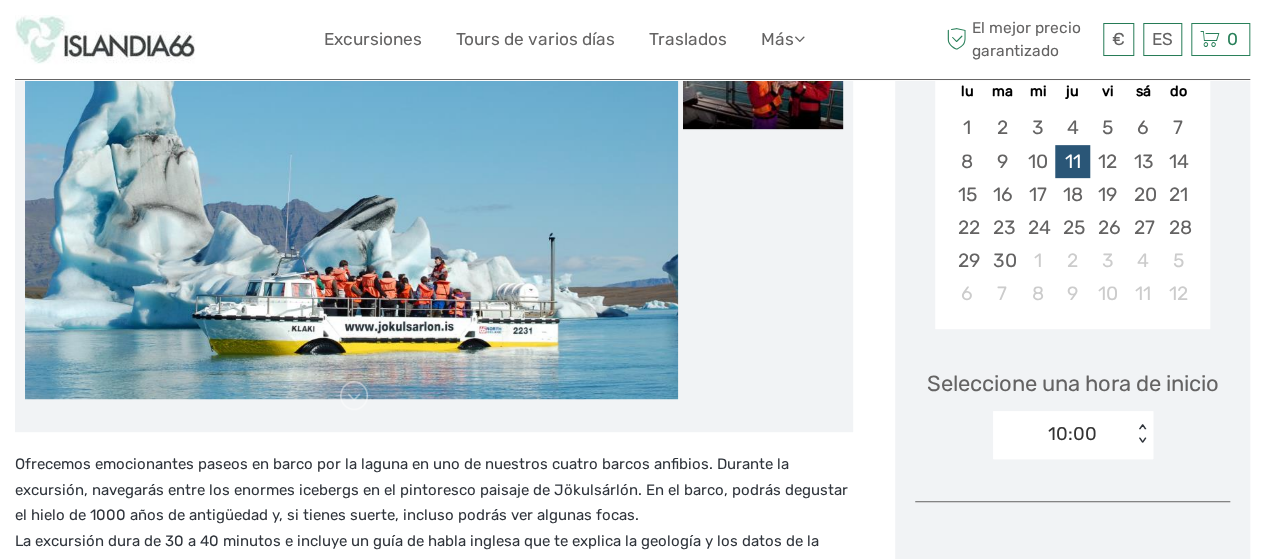 click on "10:00 < >" at bounding box center [1073, 435] 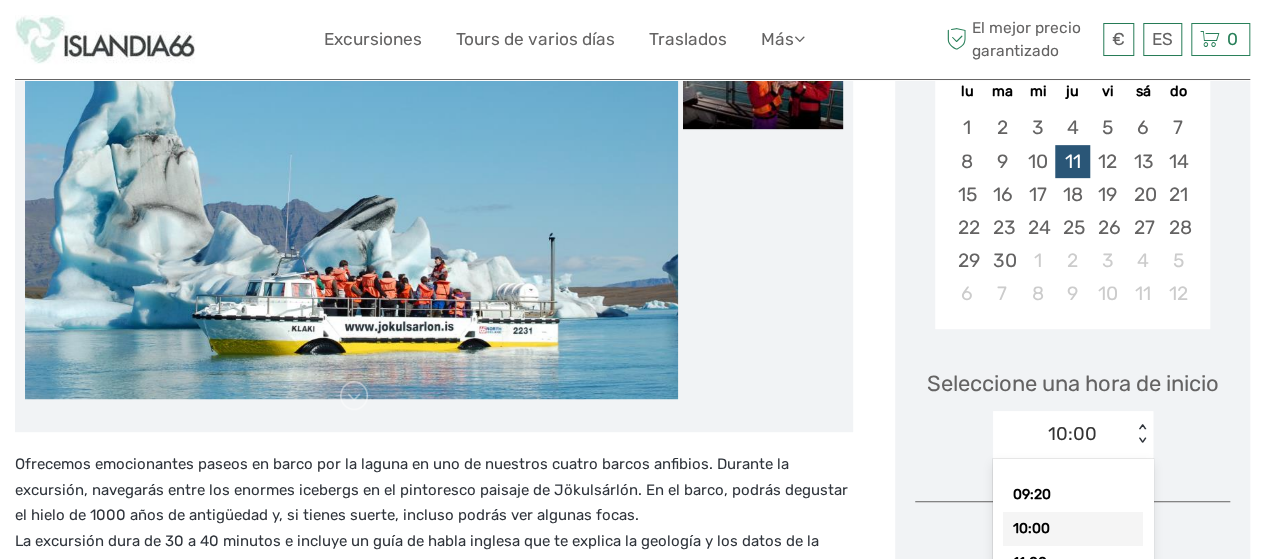 scroll, scrollTop: 456, scrollLeft: 0, axis: vertical 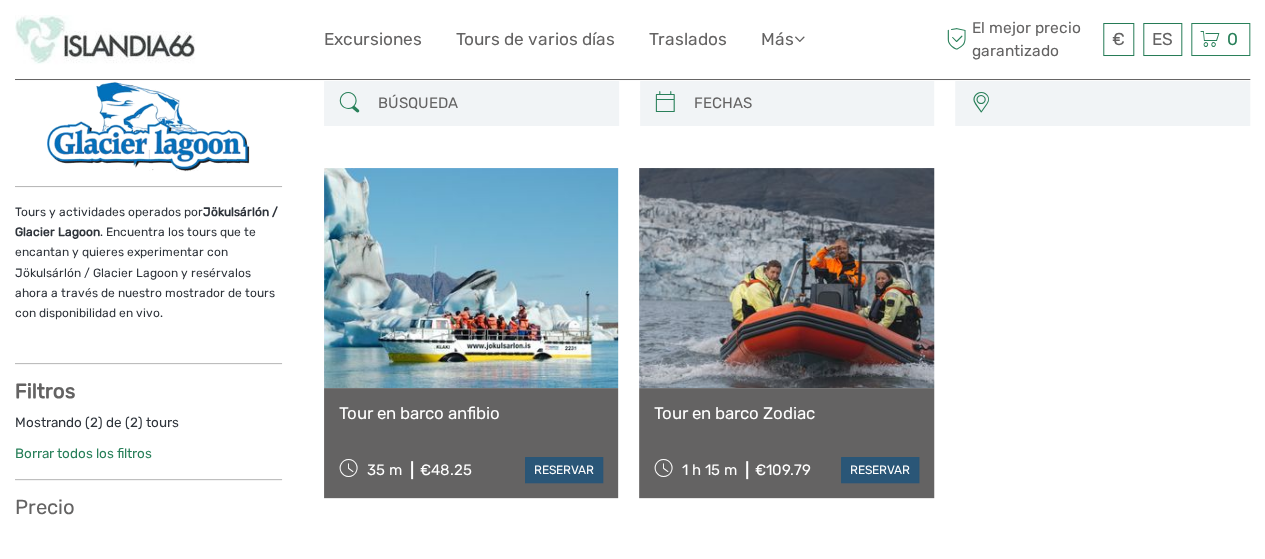 click on "Tour en barco Zodiac" at bounding box center [786, 413] 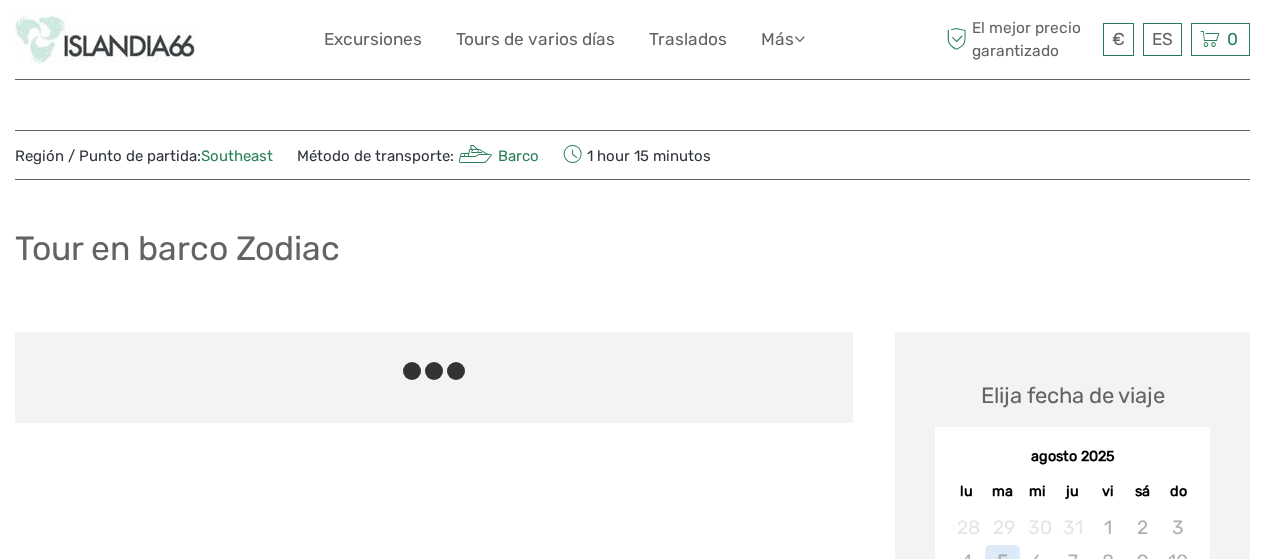 scroll, scrollTop: 0, scrollLeft: 0, axis: both 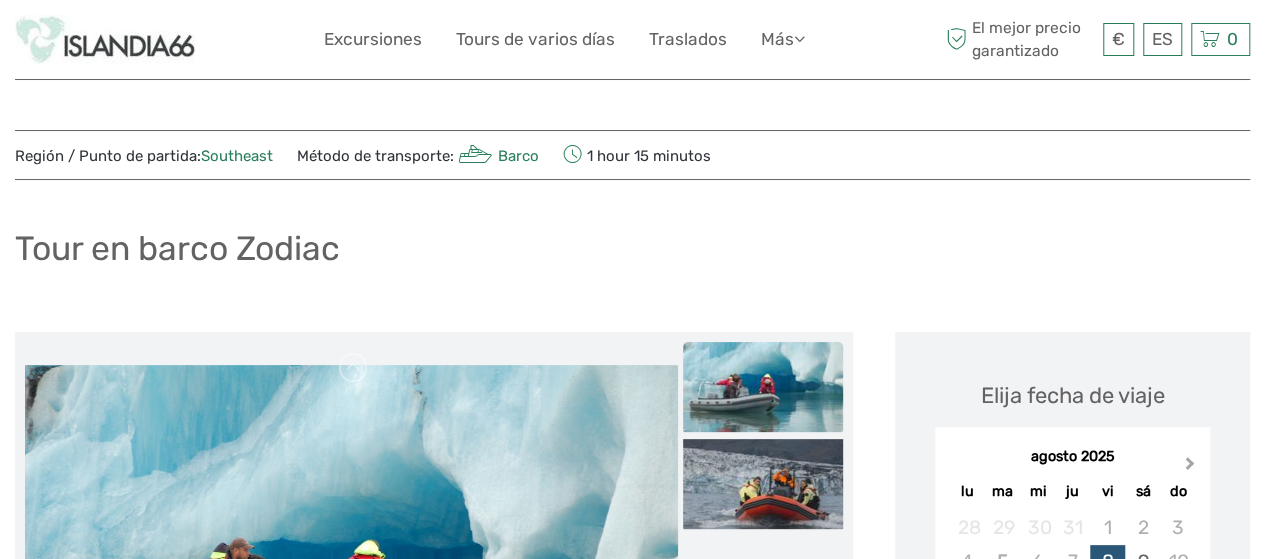 click on "Next Month" at bounding box center (1190, 467) 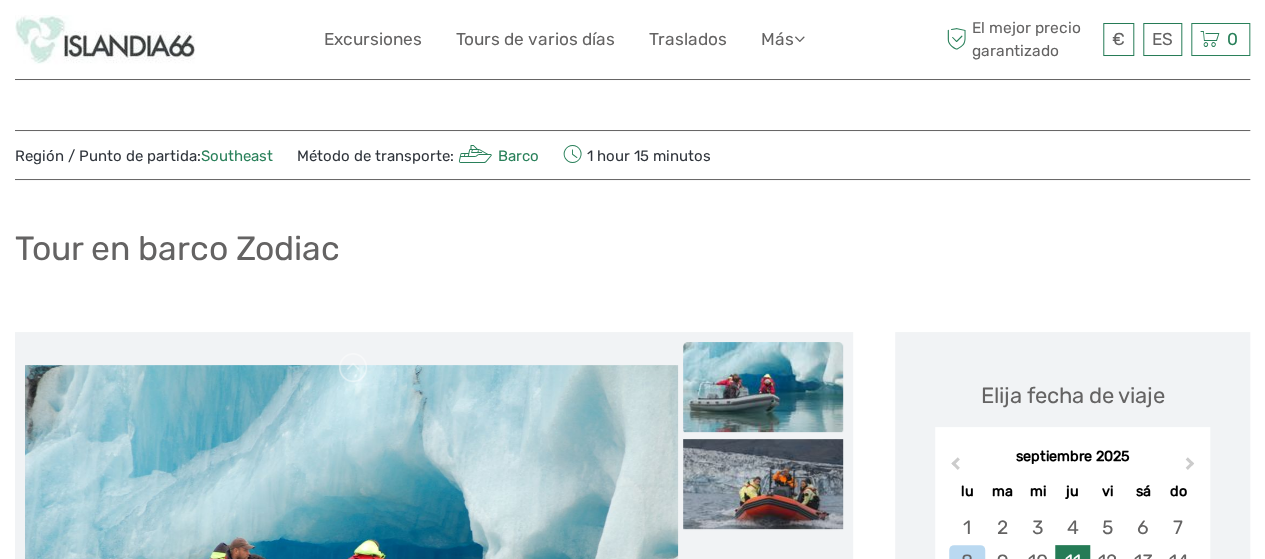 scroll, scrollTop: 300, scrollLeft: 0, axis: vertical 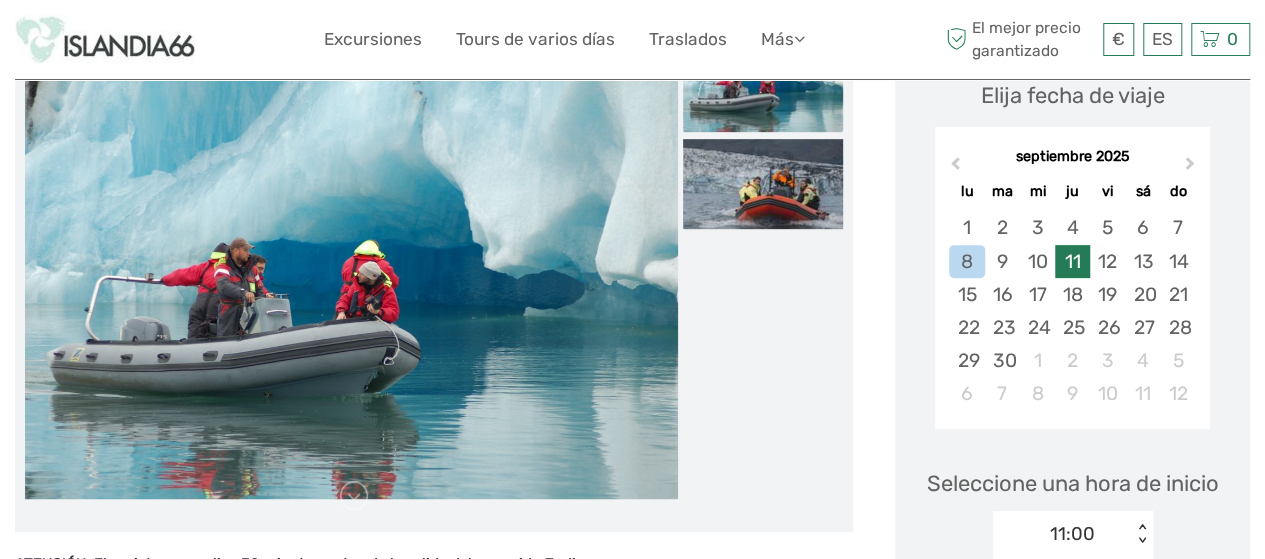 click on "11" at bounding box center [1072, 261] 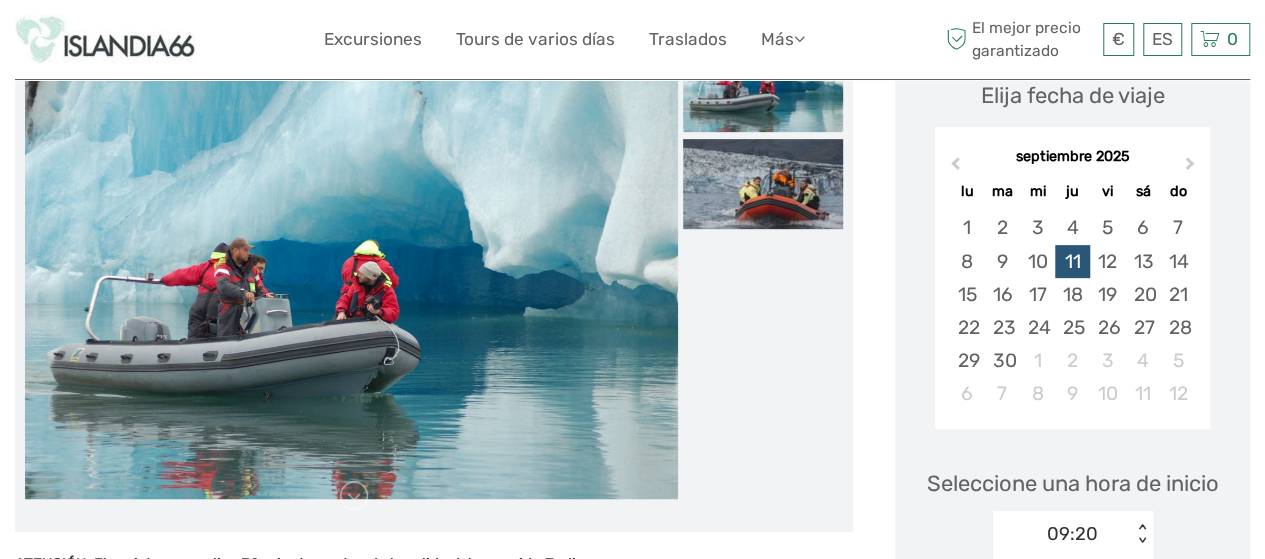scroll, scrollTop: 500, scrollLeft: 0, axis: vertical 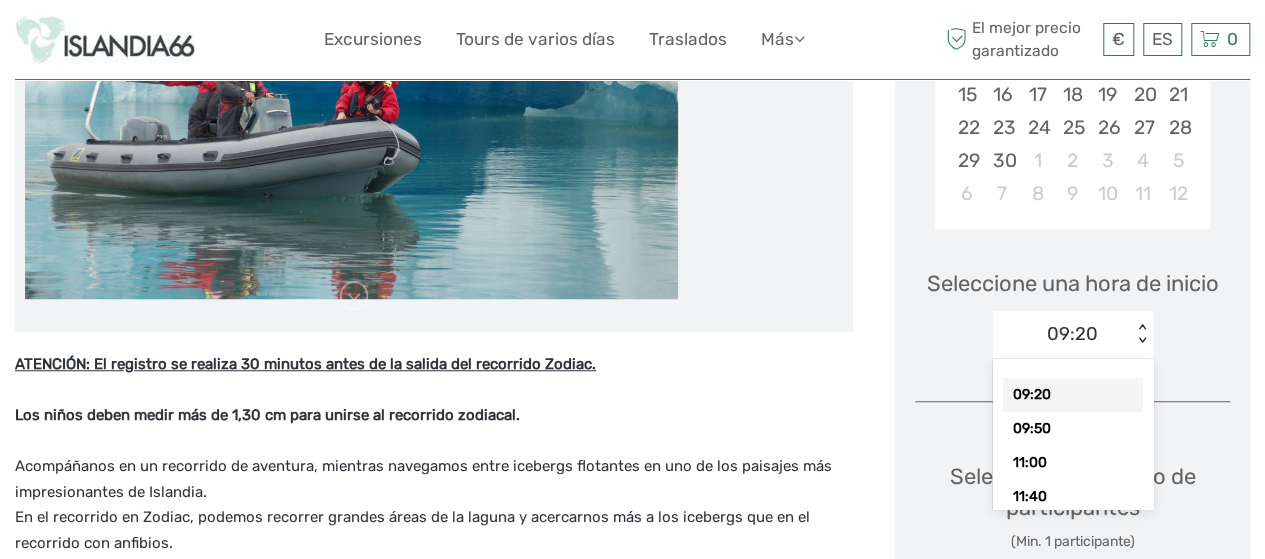 drag, startPoint x: 1138, startPoint y: 339, endPoint x: 1150, endPoint y: 347, distance: 14.422205 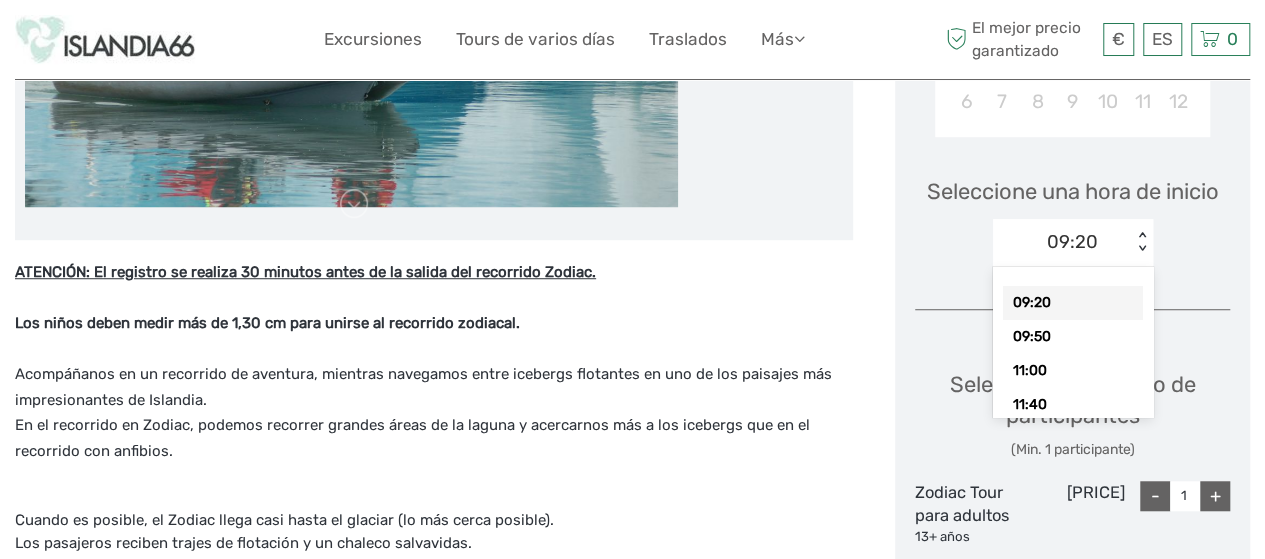 scroll, scrollTop: 700, scrollLeft: 0, axis: vertical 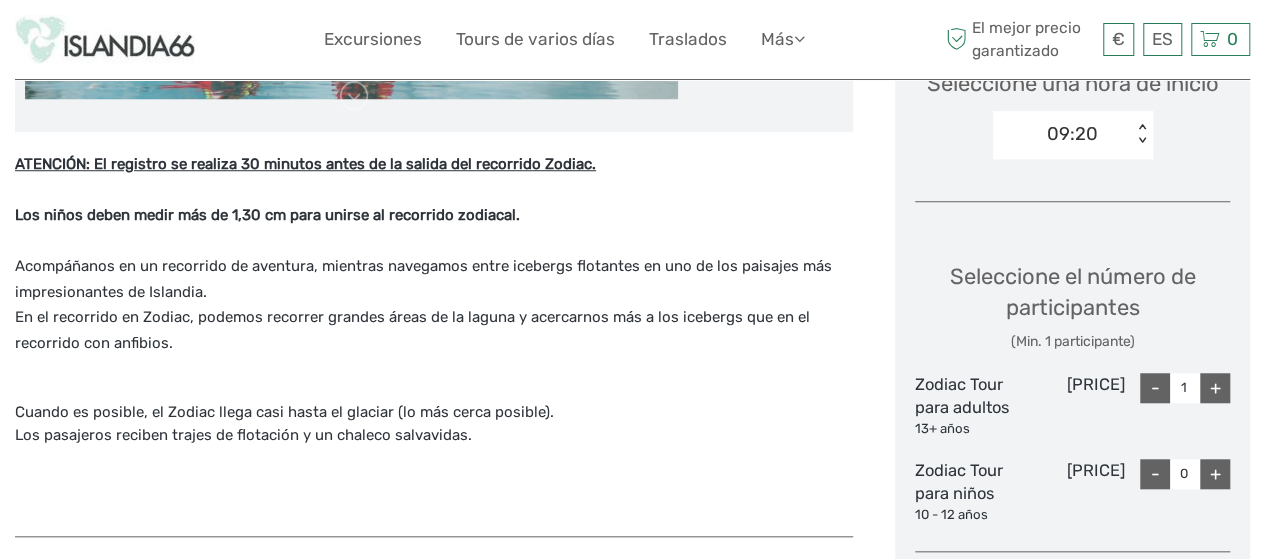 click on "+" at bounding box center [1215, 388] 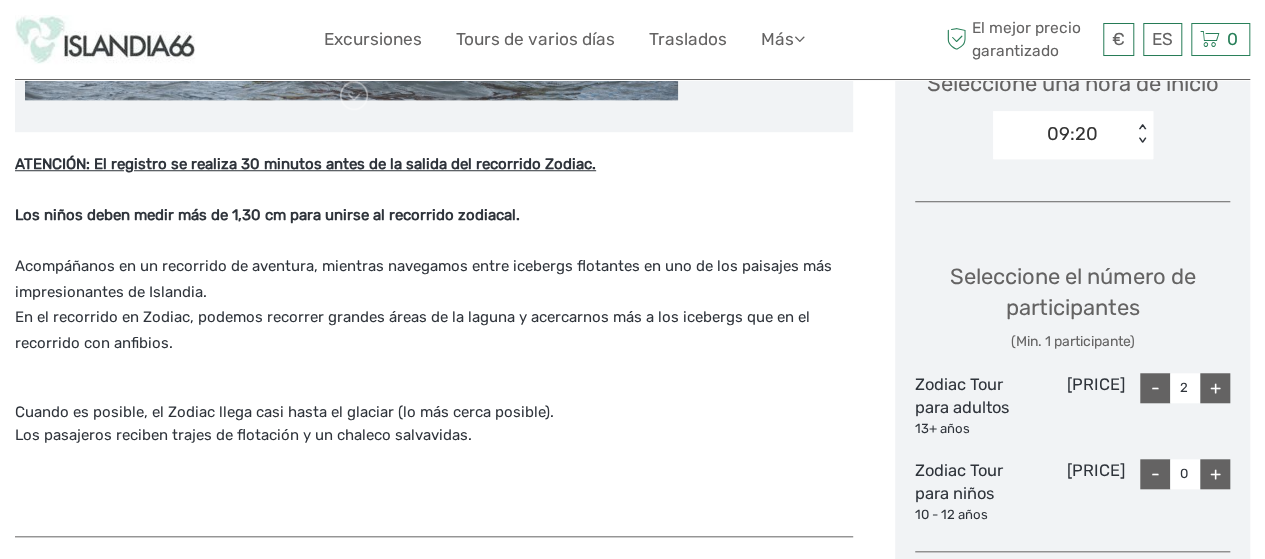 click on "+" at bounding box center [1215, 388] 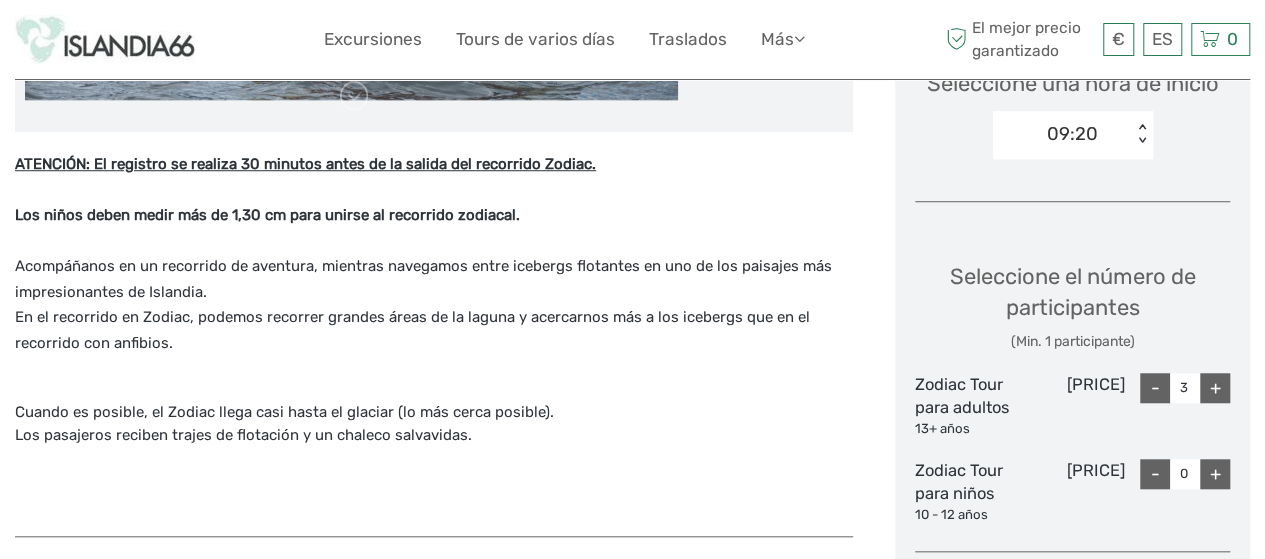 click on "+" at bounding box center (1215, 388) 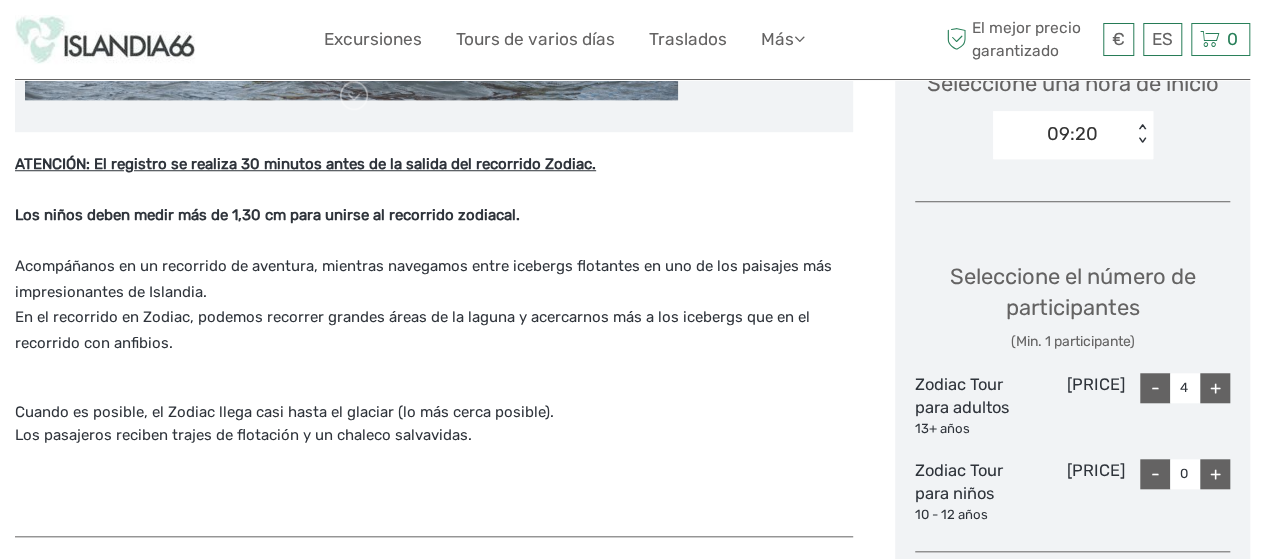 click on "+" at bounding box center (1215, 388) 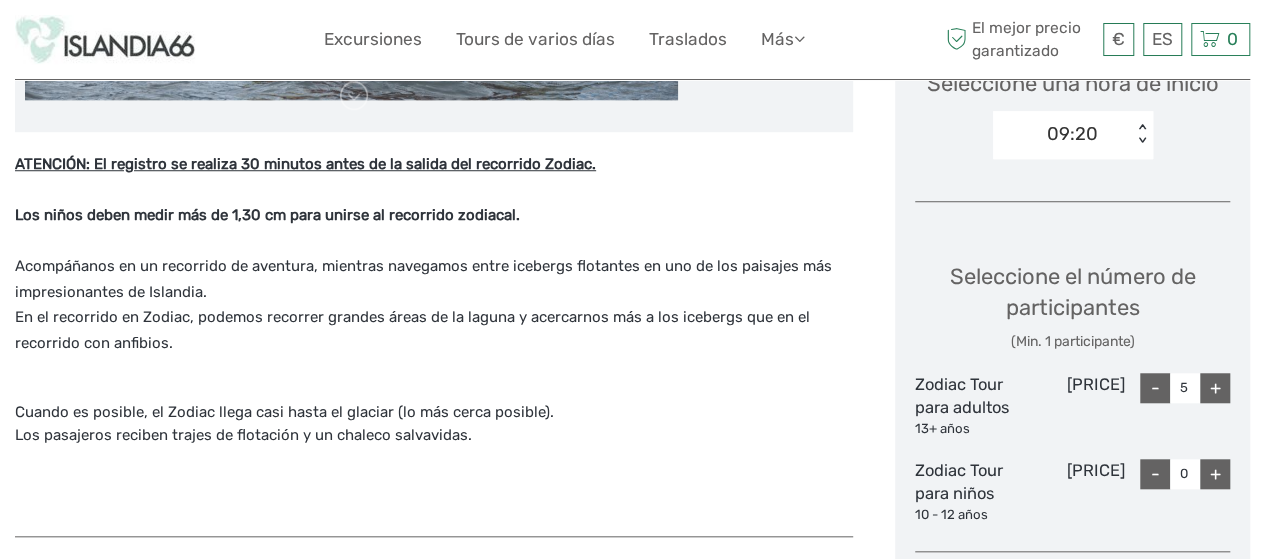 click on "+" at bounding box center (1215, 388) 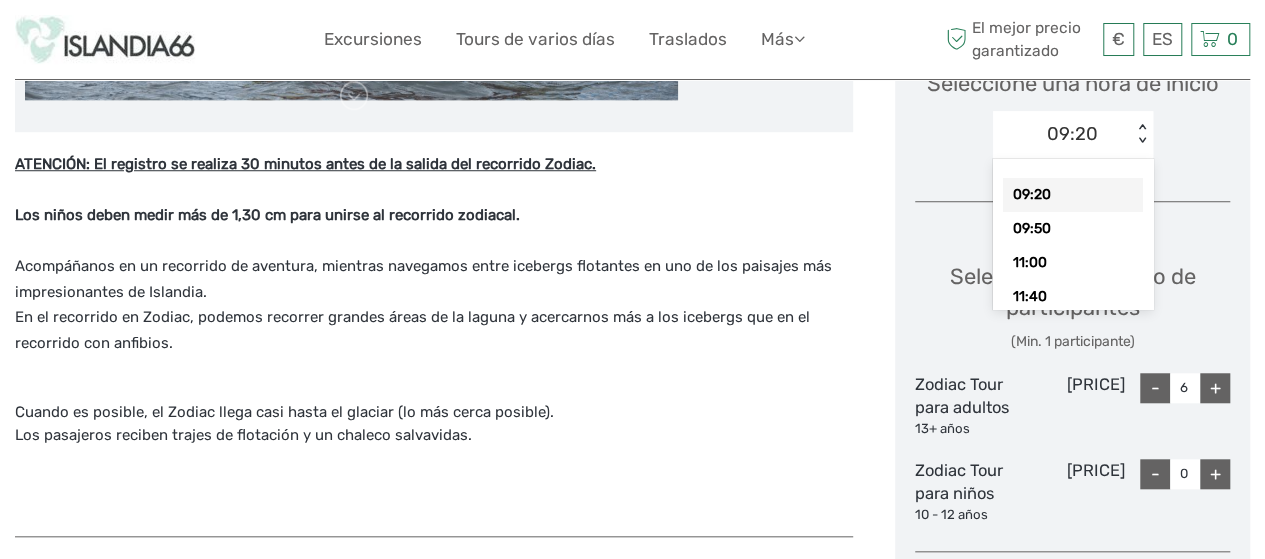 click on "09:20 < >" at bounding box center [1073, 135] 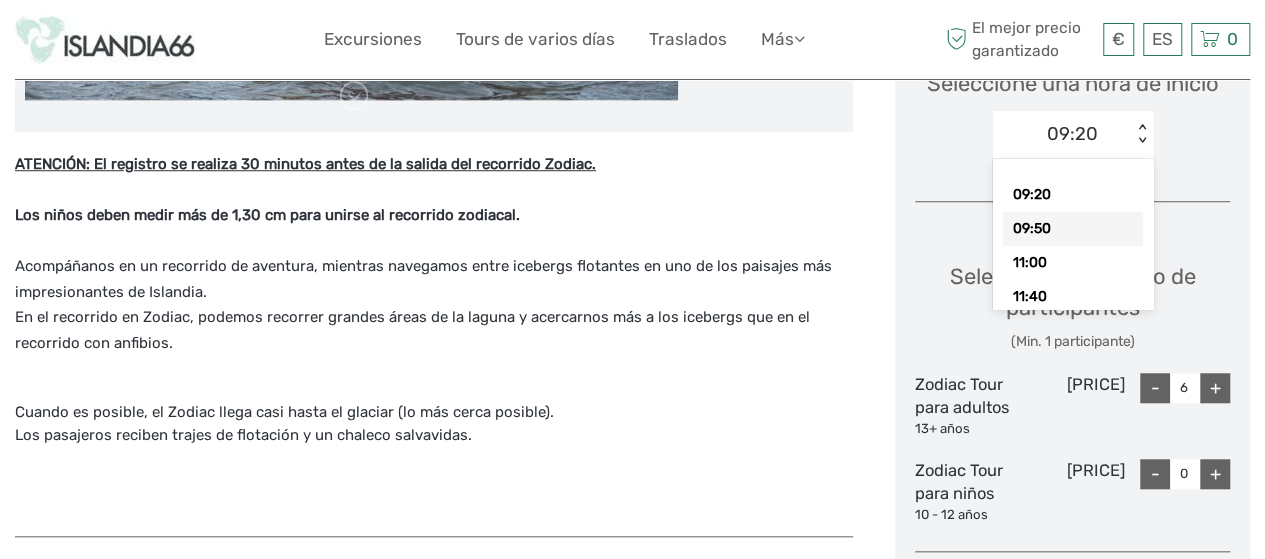 click on "09:50" at bounding box center [1073, 229] 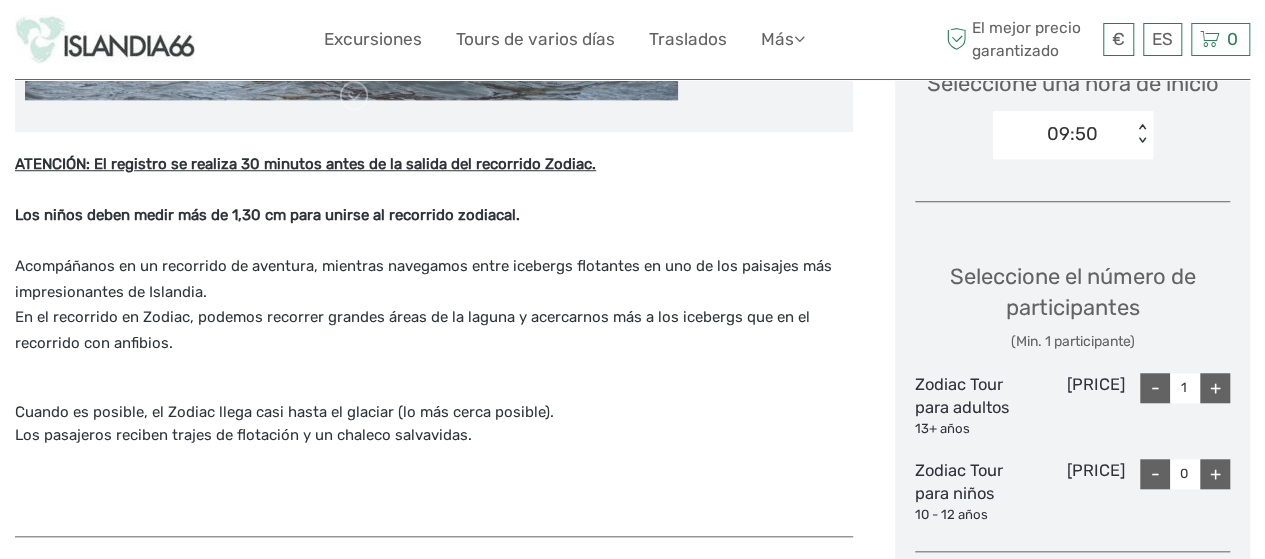 click on "+" at bounding box center (1215, 388) 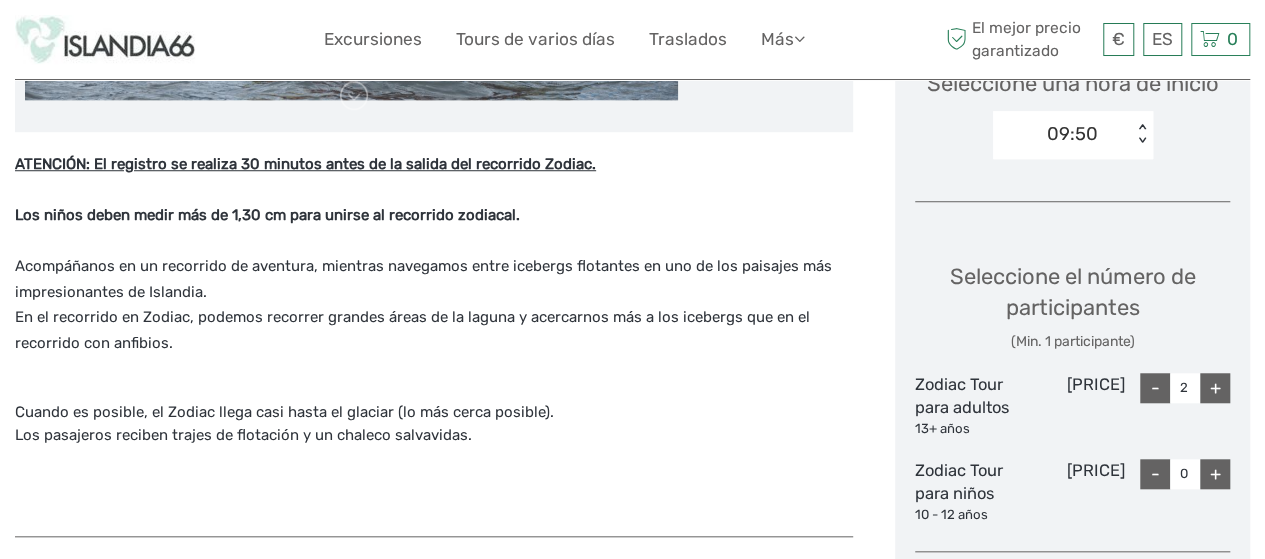 click on "+" at bounding box center (1215, 388) 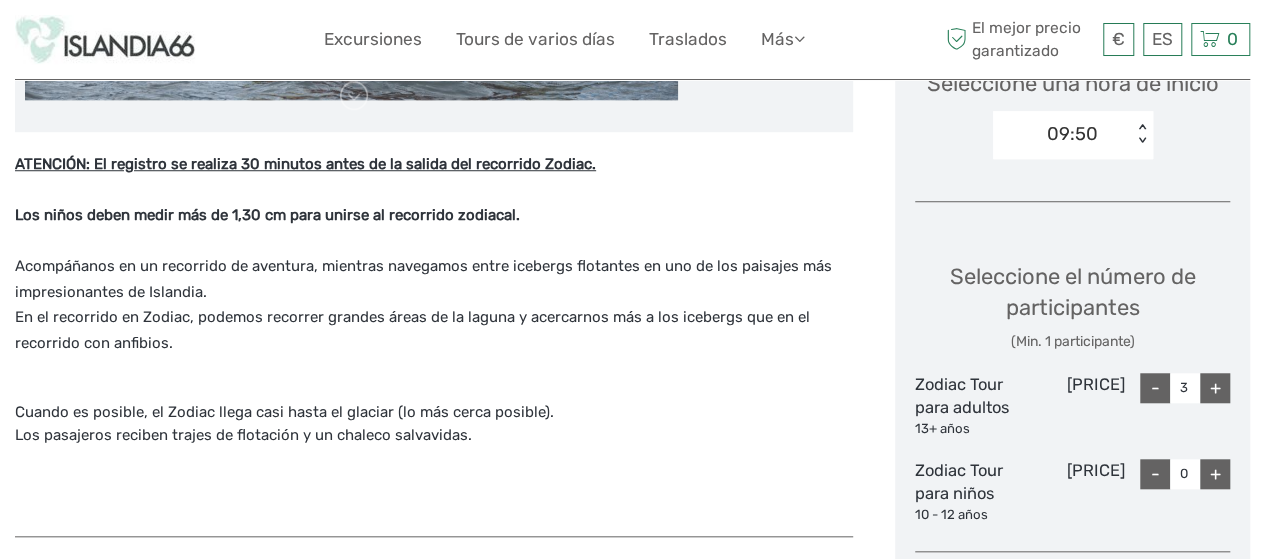 click on "+" at bounding box center [1215, 388] 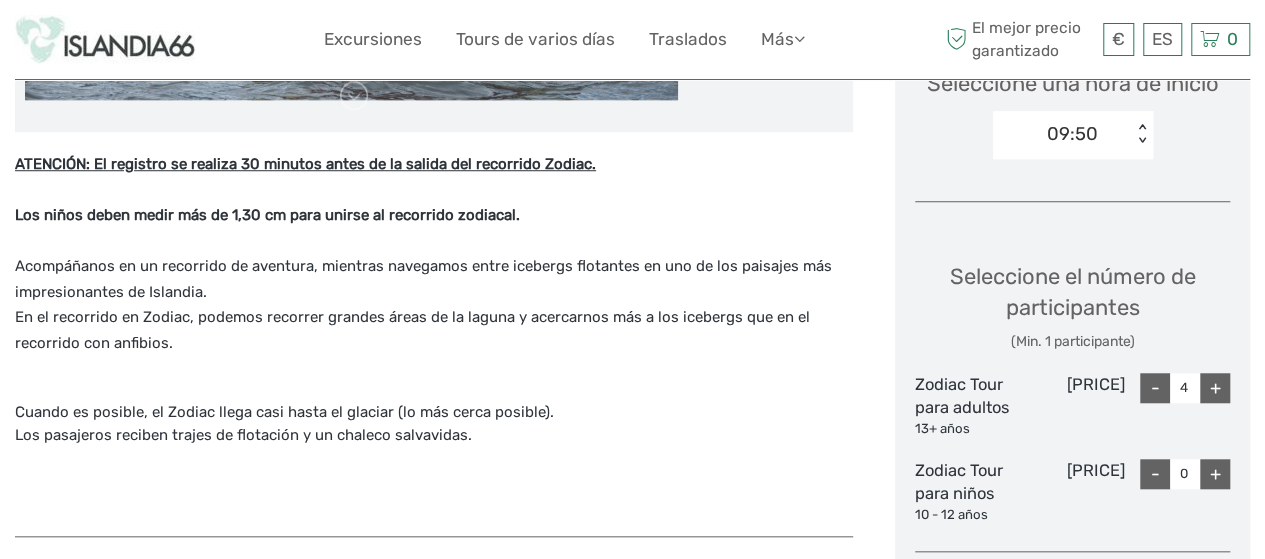 click on "+" at bounding box center [1215, 388] 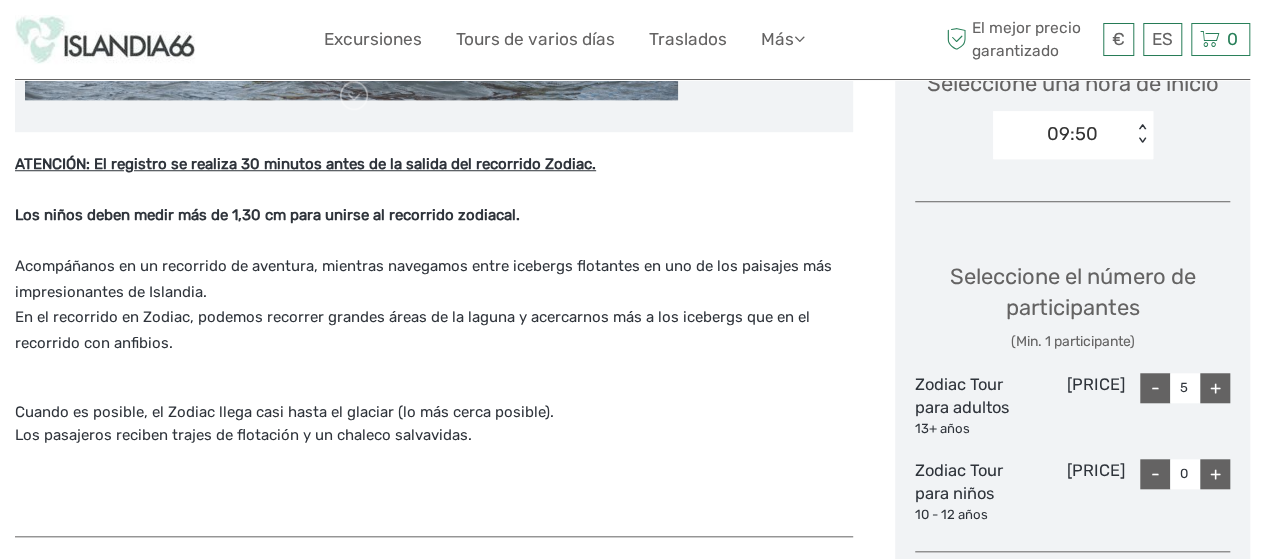 click on "+" at bounding box center [1215, 388] 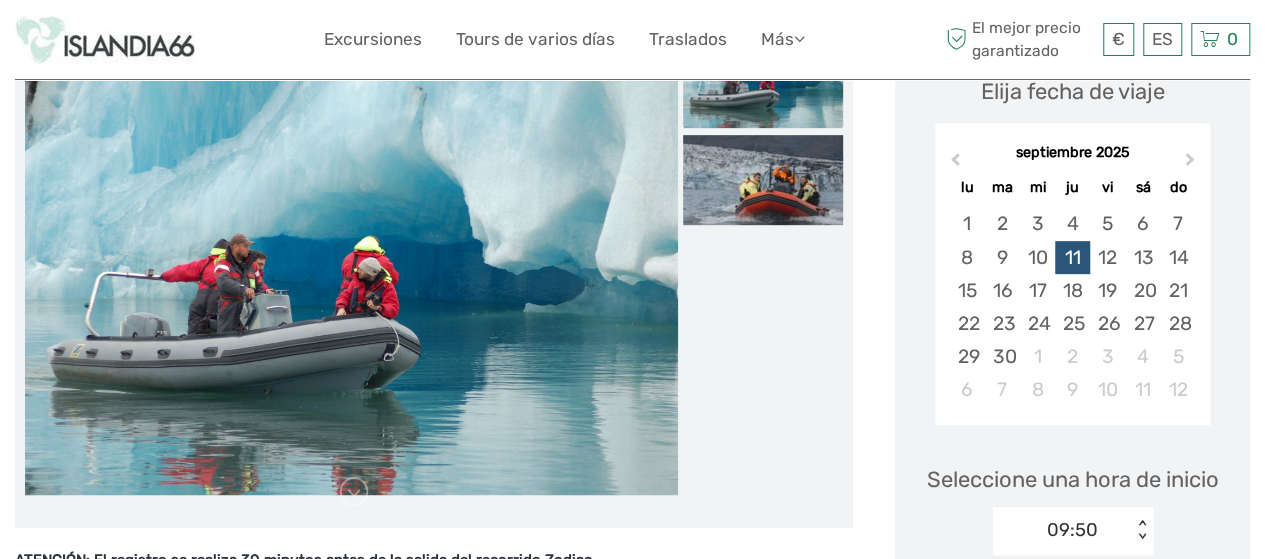scroll, scrollTop: 300, scrollLeft: 0, axis: vertical 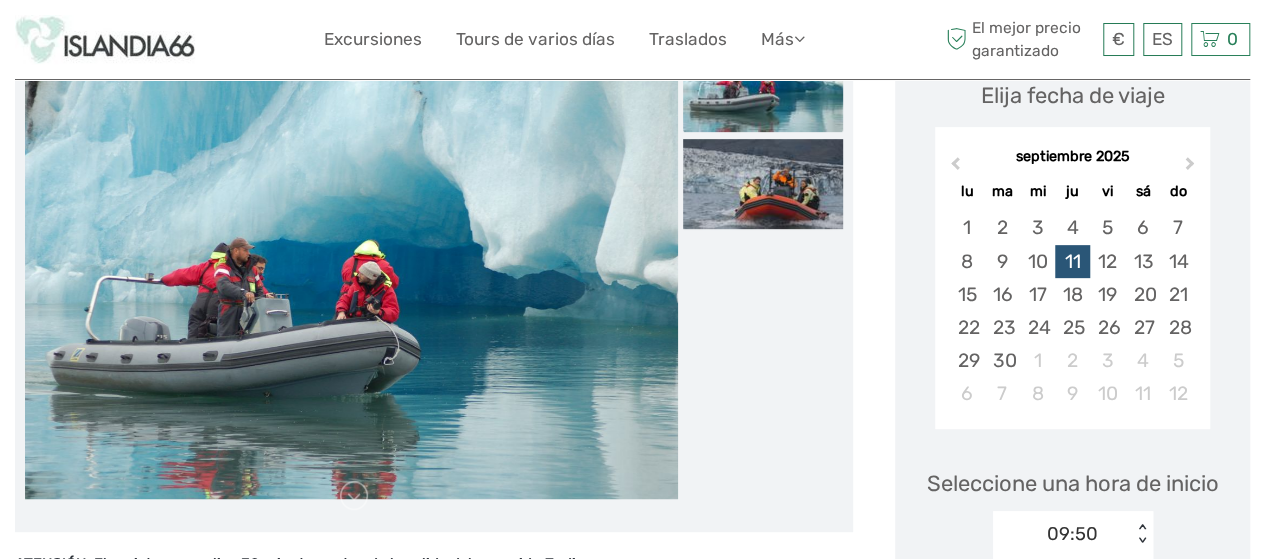 click on "€
ISK
€
$
£
ES
English
Español
Deutsch
Excursiones
Tours de varios días
Traslados
Más
Comida & Bebida
Blog de Viaje
Volver a Hotel
Comida & Bebida
Blog de Viaje
Volver a Hotel
El mejor precio garantizado
El mejor precio garantizado
€
ISK
€
$
£
ES
English
Español" at bounding box center (632, 886) 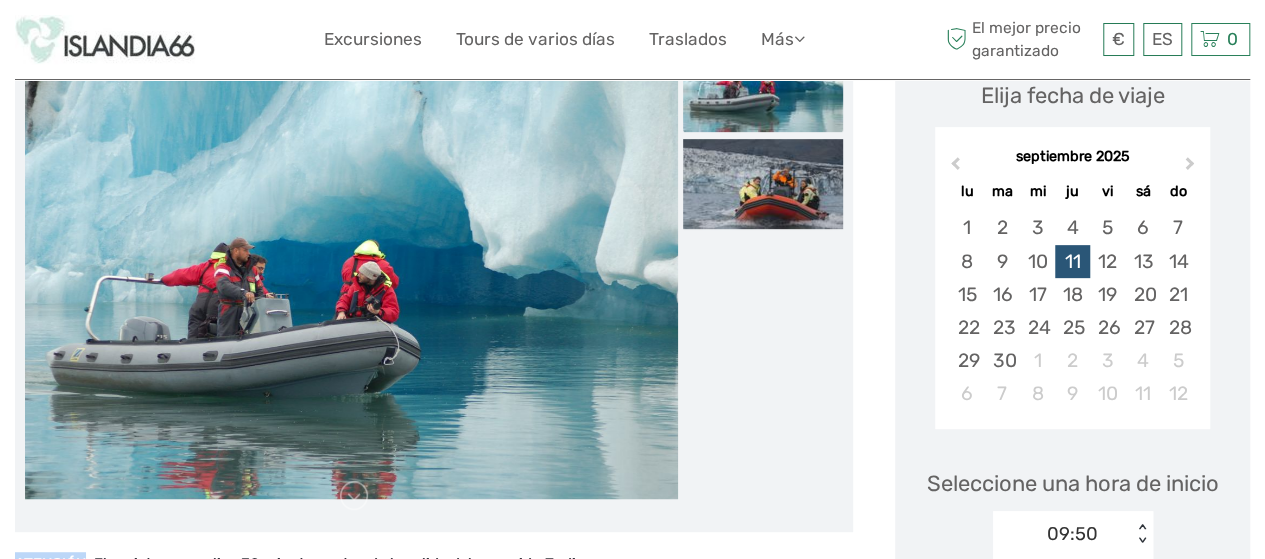 click on "€
ISK
€
$
£
ES
English
Español
Deutsch
Excursiones
Tours de varios días
Traslados
Más
Comida & Bebida
Blog de Viaje
Volver a Hotel
Comida & Bebida
Blog de Viaje
Volver a Hotel
El mejor precio garantizado
El mejor precio garantizado
€
ISK
€
$
£
ES
English
Español" at bounding box center (632, 886) 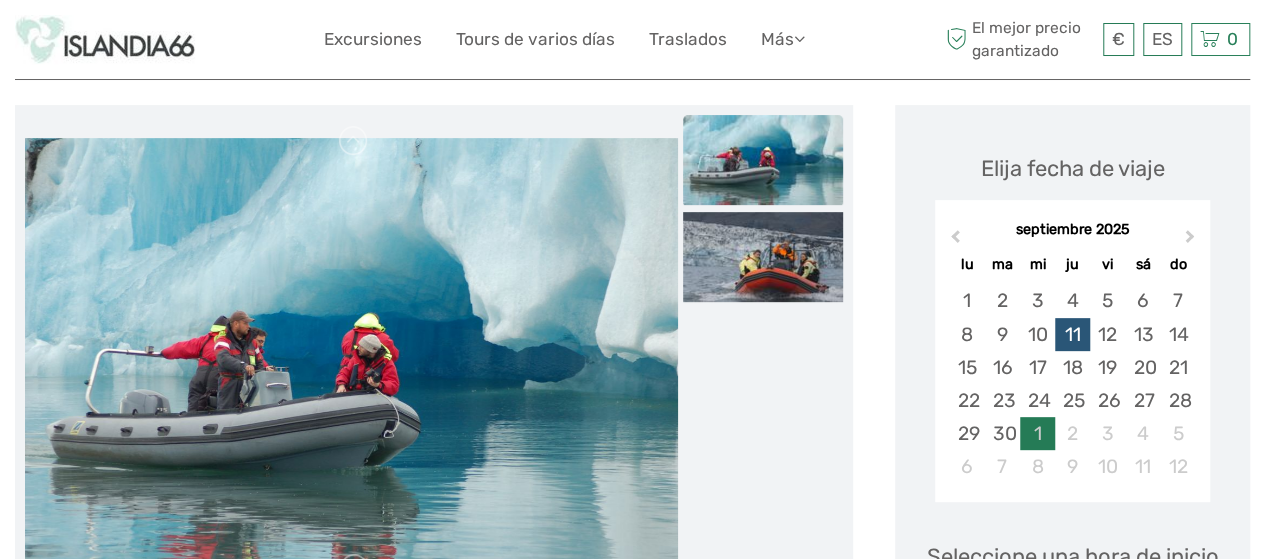 scroll, scrollTop: 100, scrollLeft: 0, axis: vertical 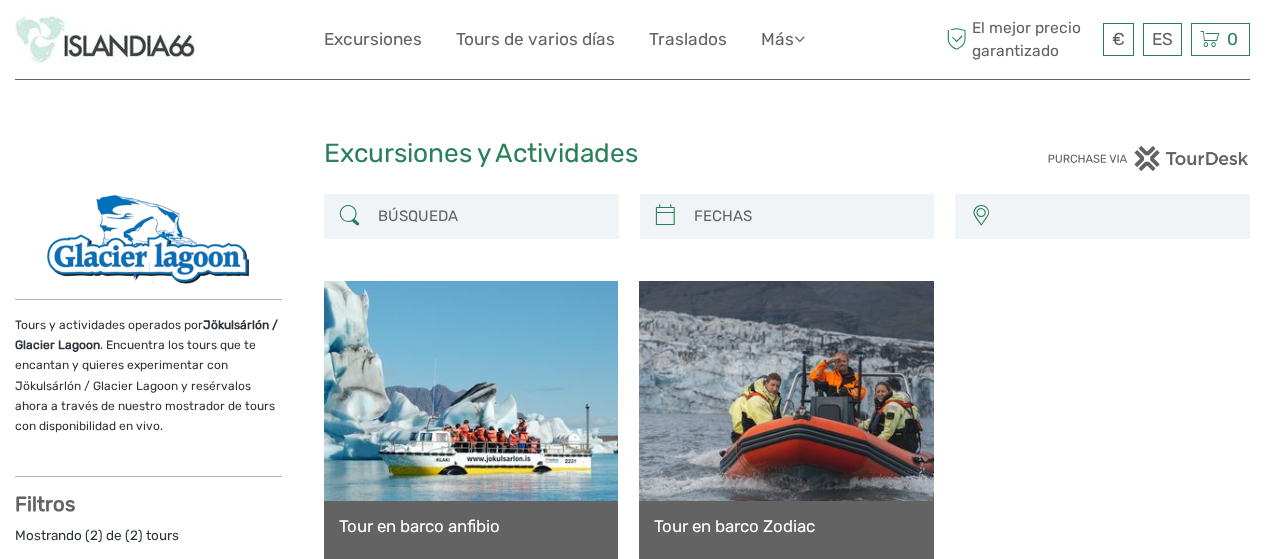 select 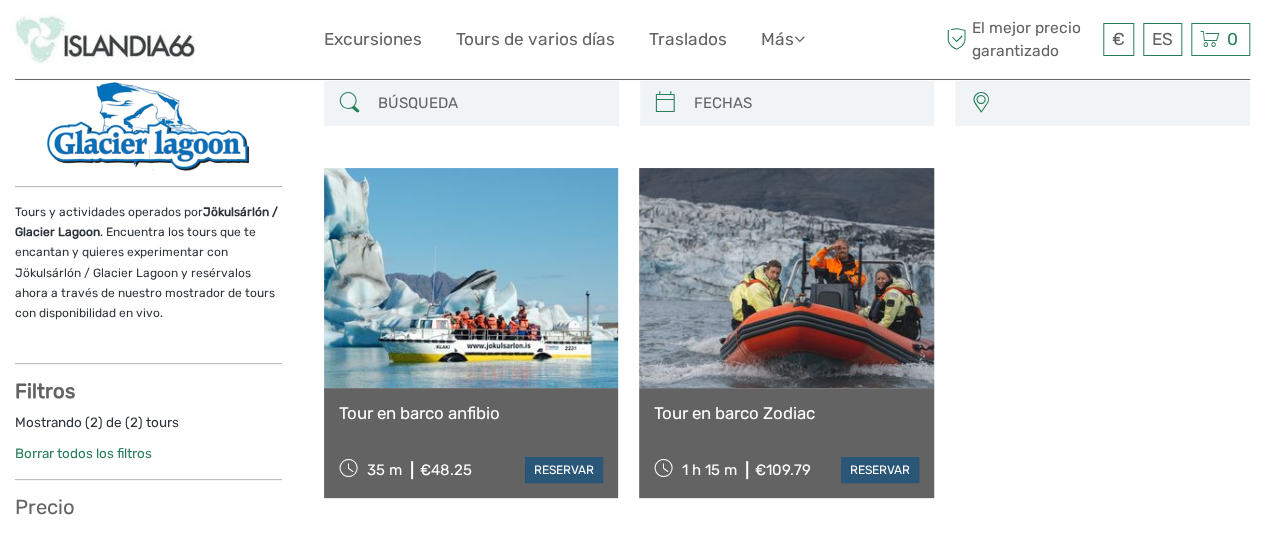 select 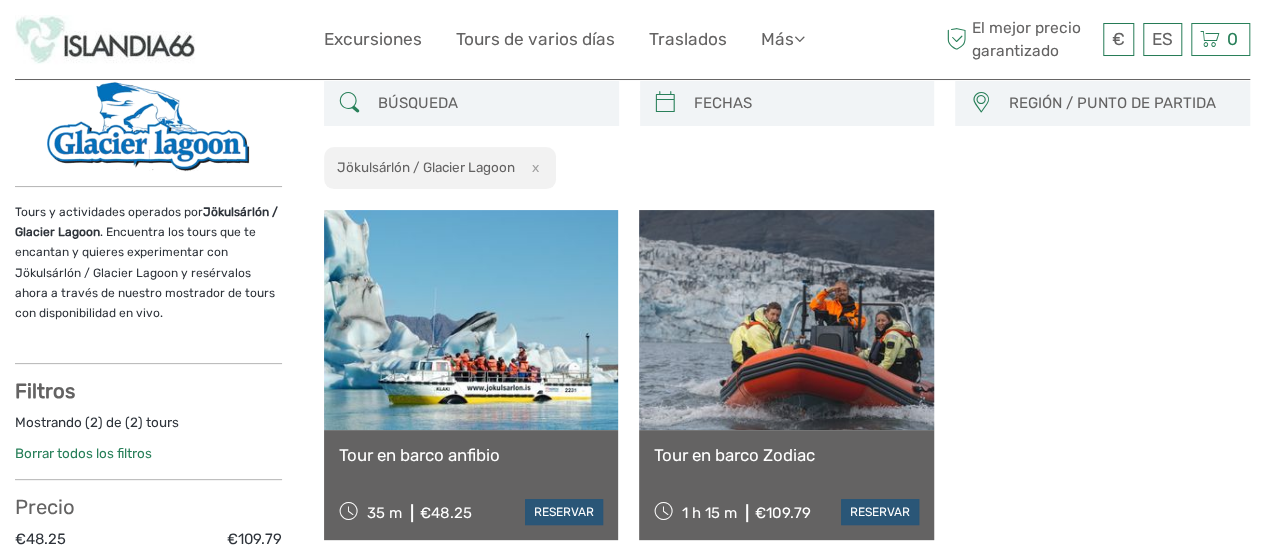 scroll, scrollTop: 0, scrollLeft: 0, axis: both 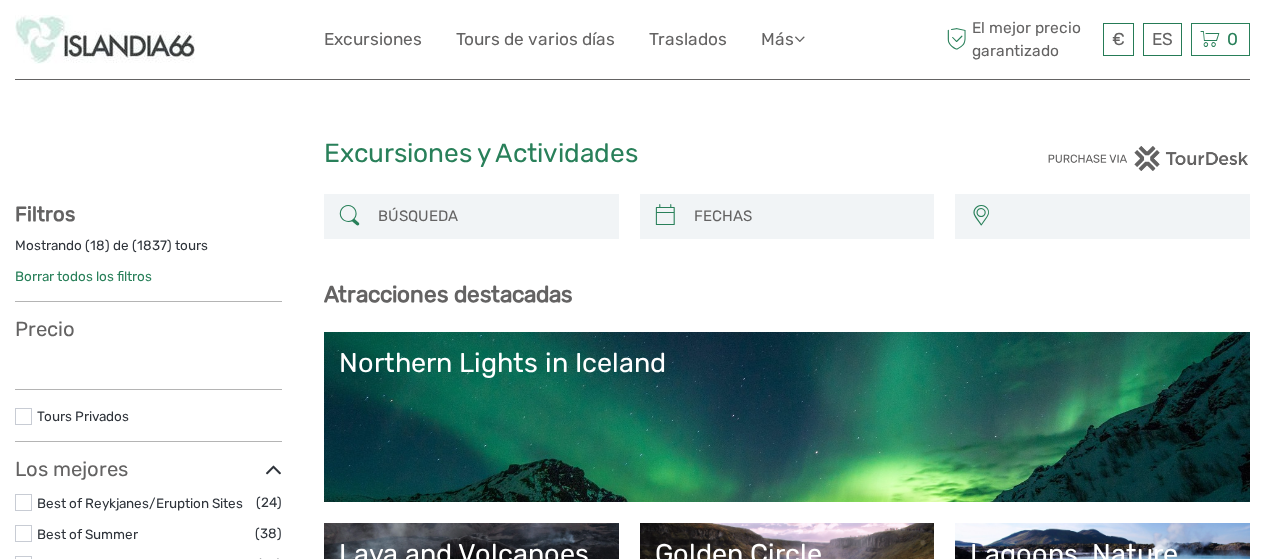 select 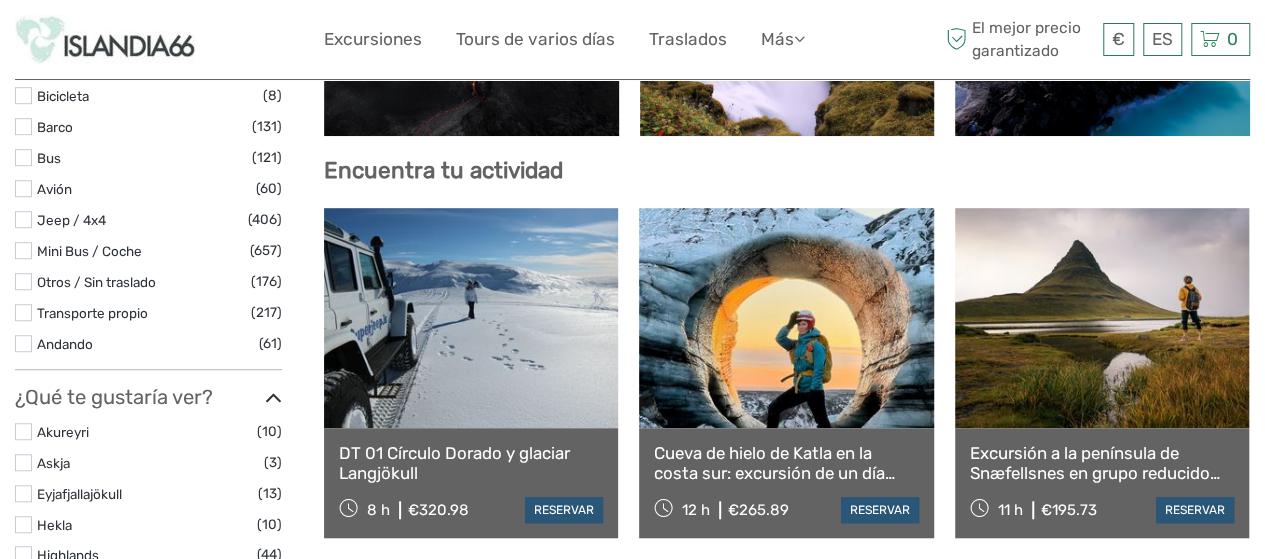 scroll, scrollTop: 600, scrollLeft: 0, axis: vertical 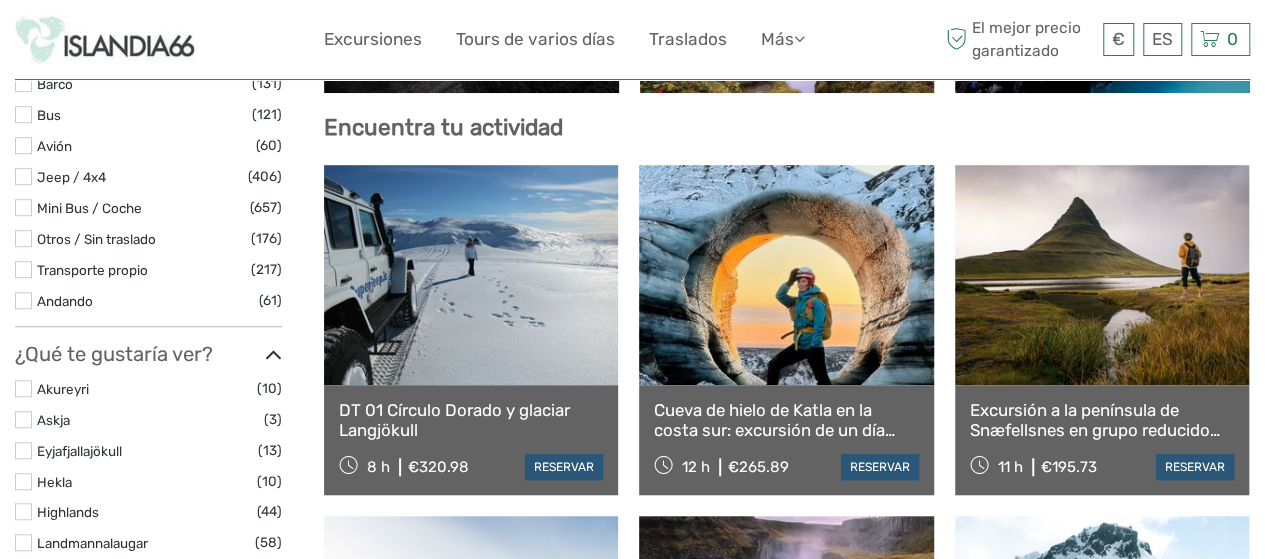 select 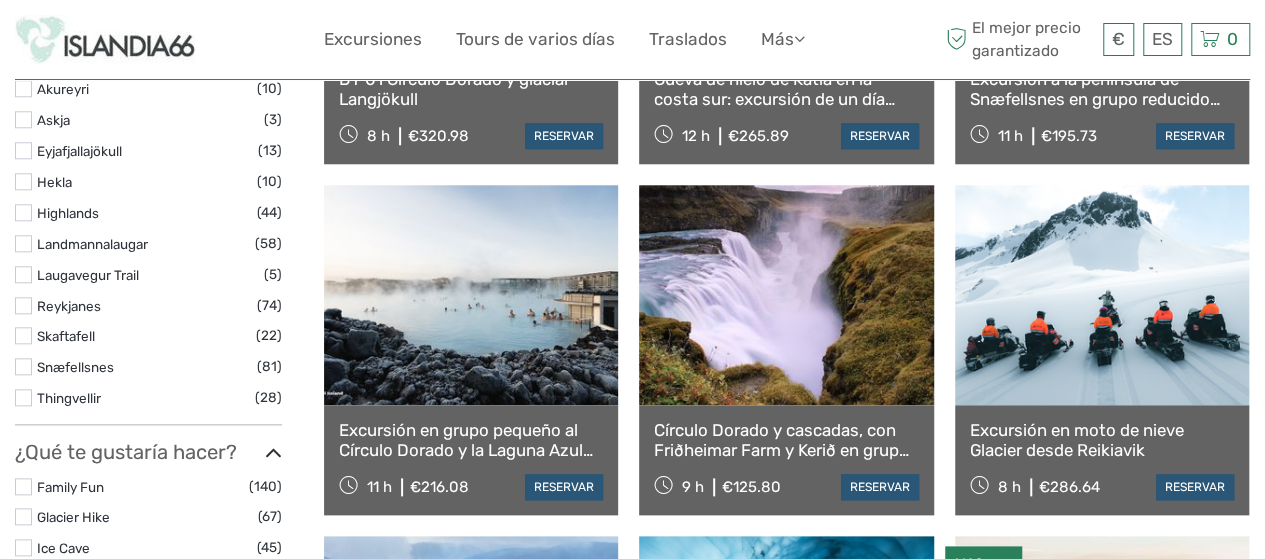 scroll, scrollTop: 1331, scrollLeft: 0, axis: vertical 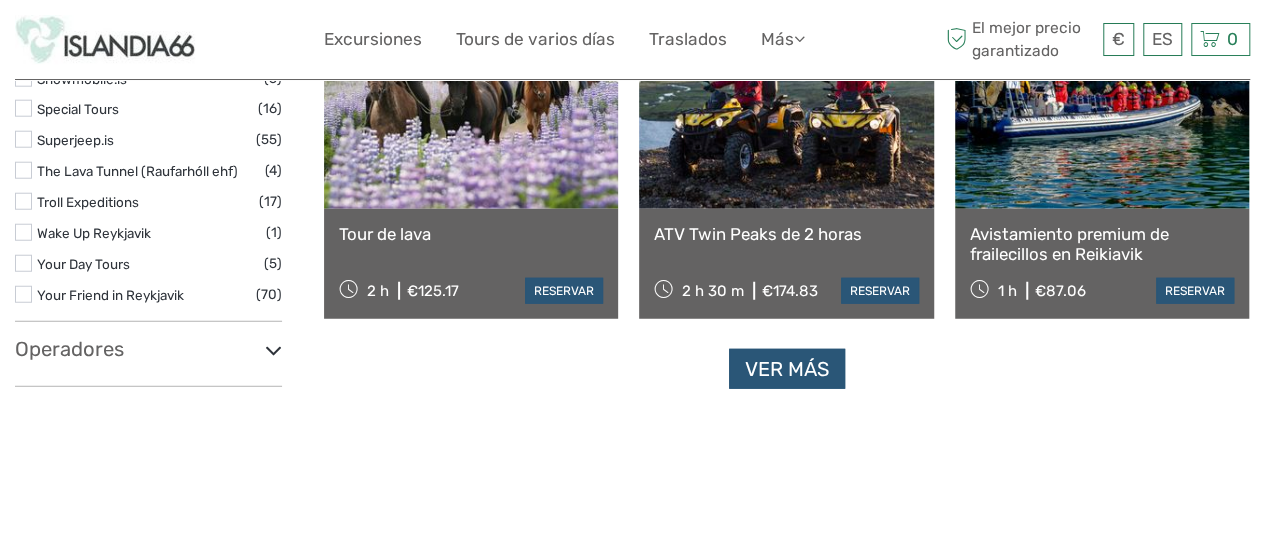click at bounding box center (273, 350) 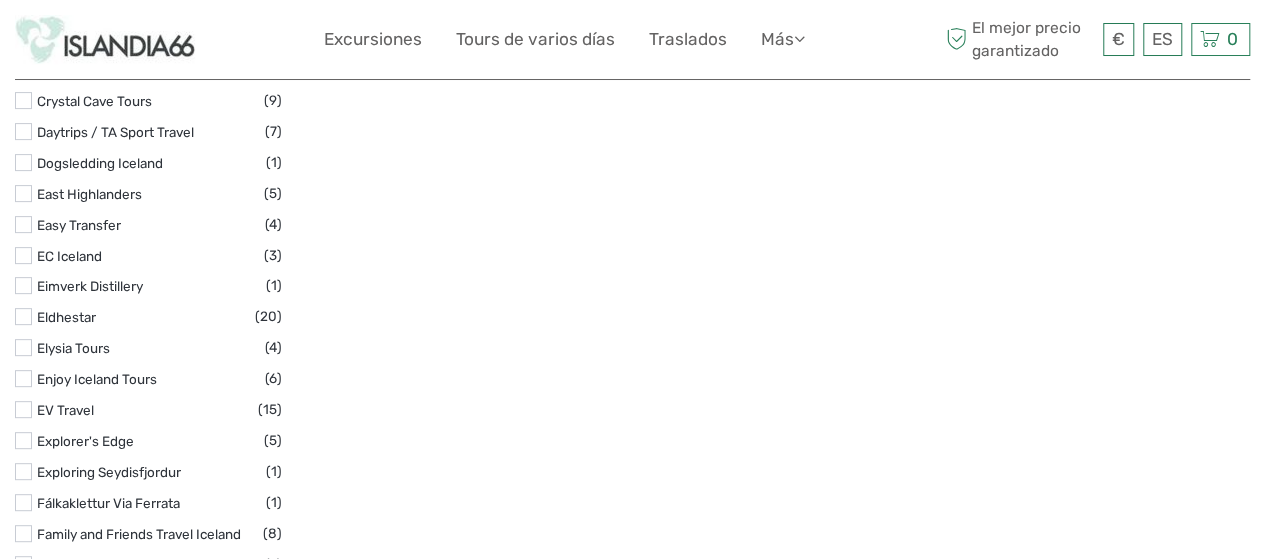 scroll, scrollTop: 4131, scrollLeft: 0, axis: vertical 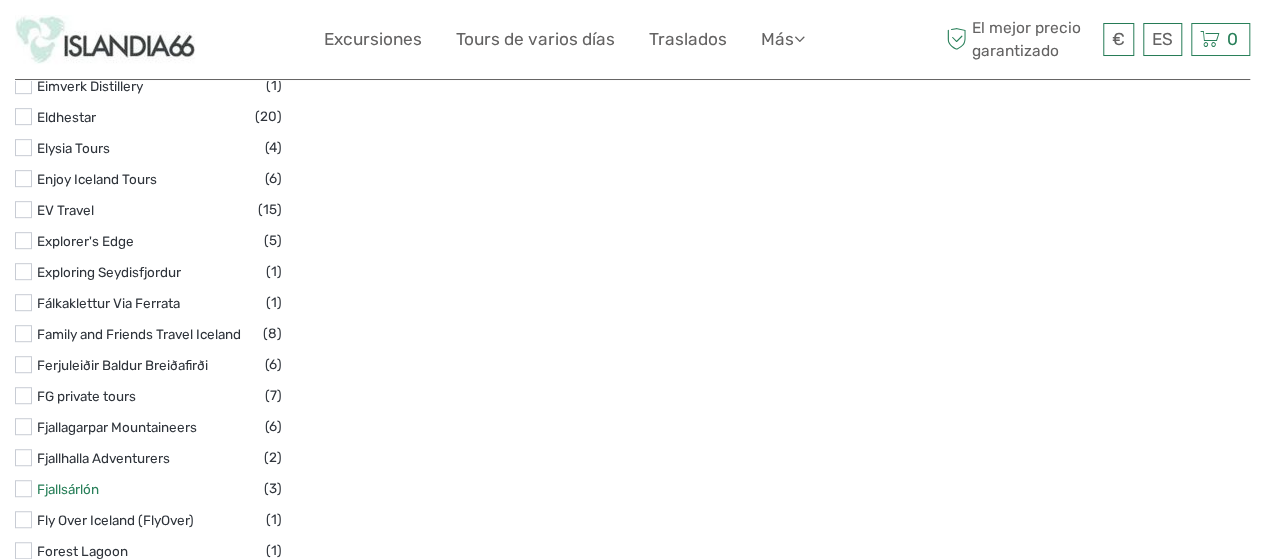 click on "Fjallsárlón" at bounding box center [68, 489] 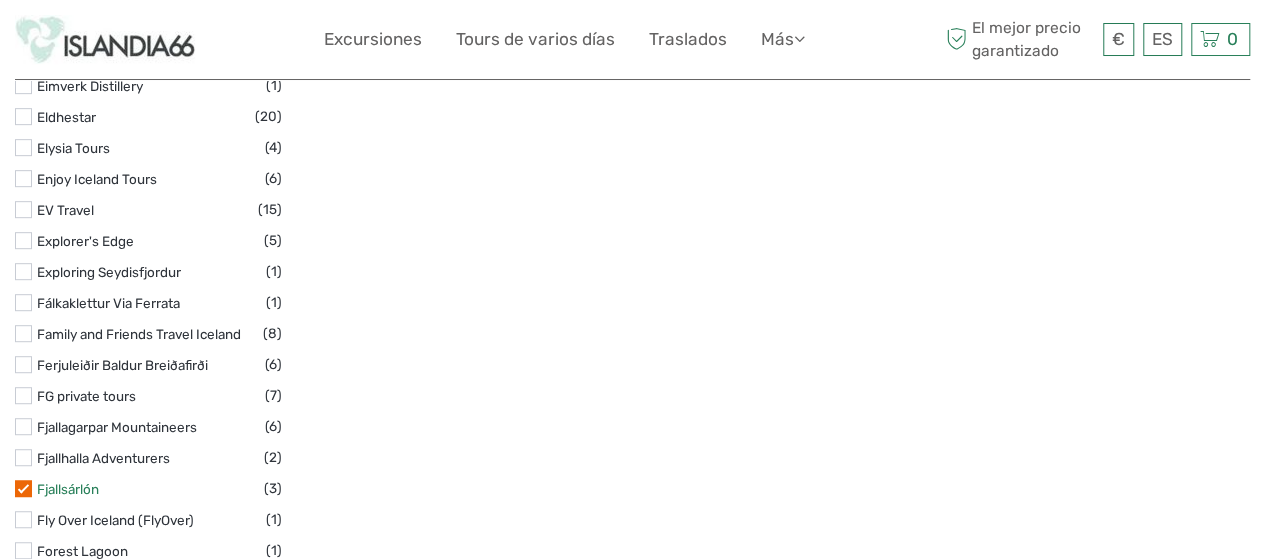 scroll, scrollTop: 139, scrollLeft: 0, axis: vertical 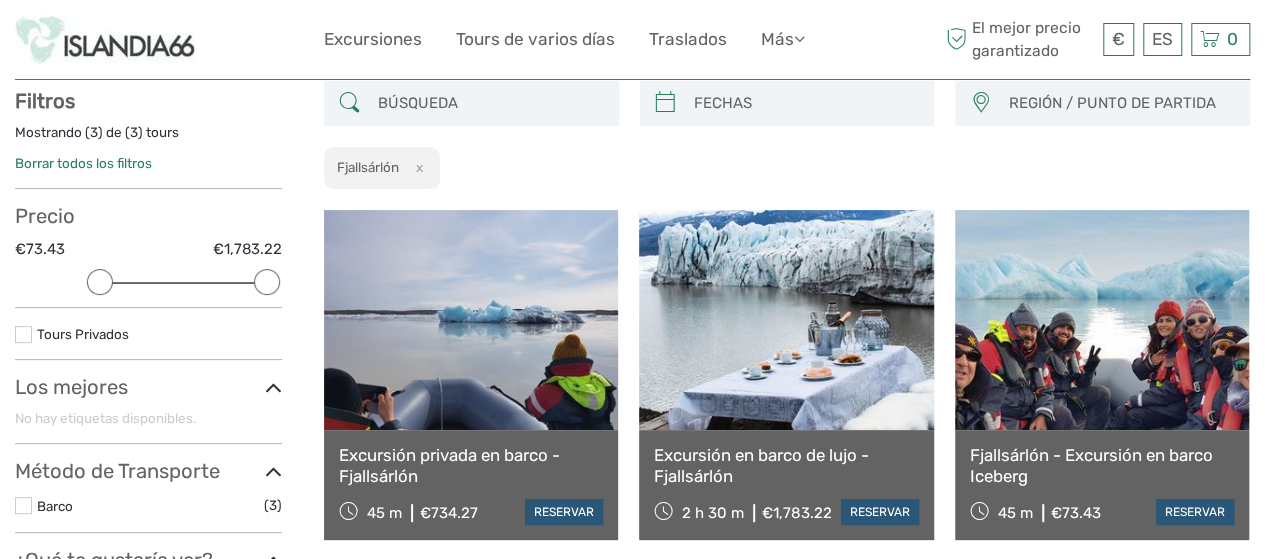 click on "Fjallsárlón - Excursión en barco Iceberg" at bounding box center [1102, 465] 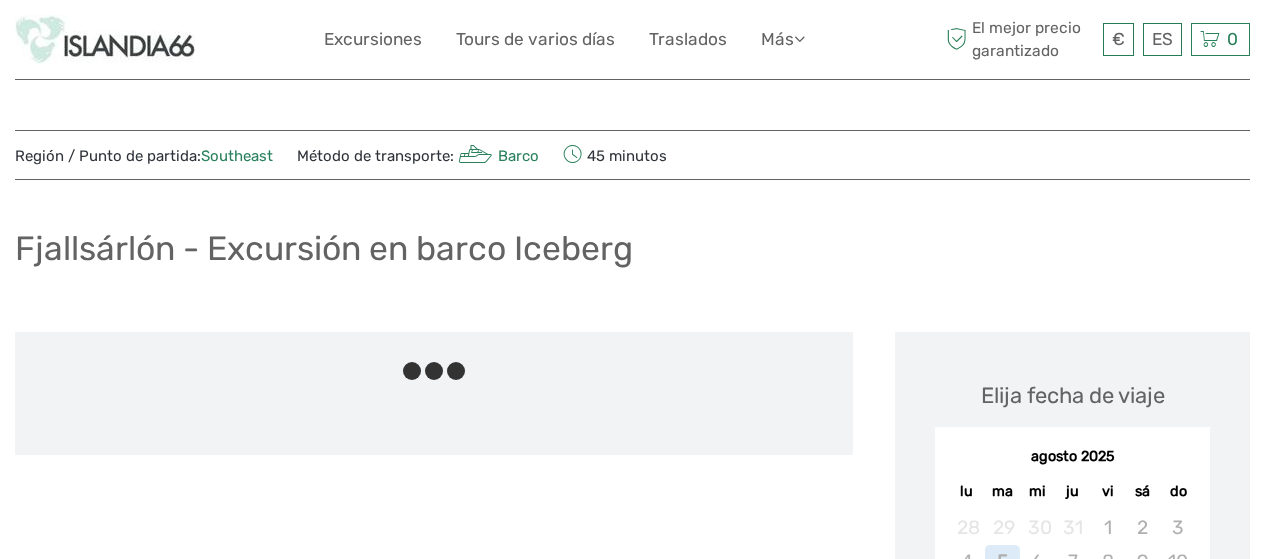scroll, scrollTop: 0, scrollLeft: 0, axis: both 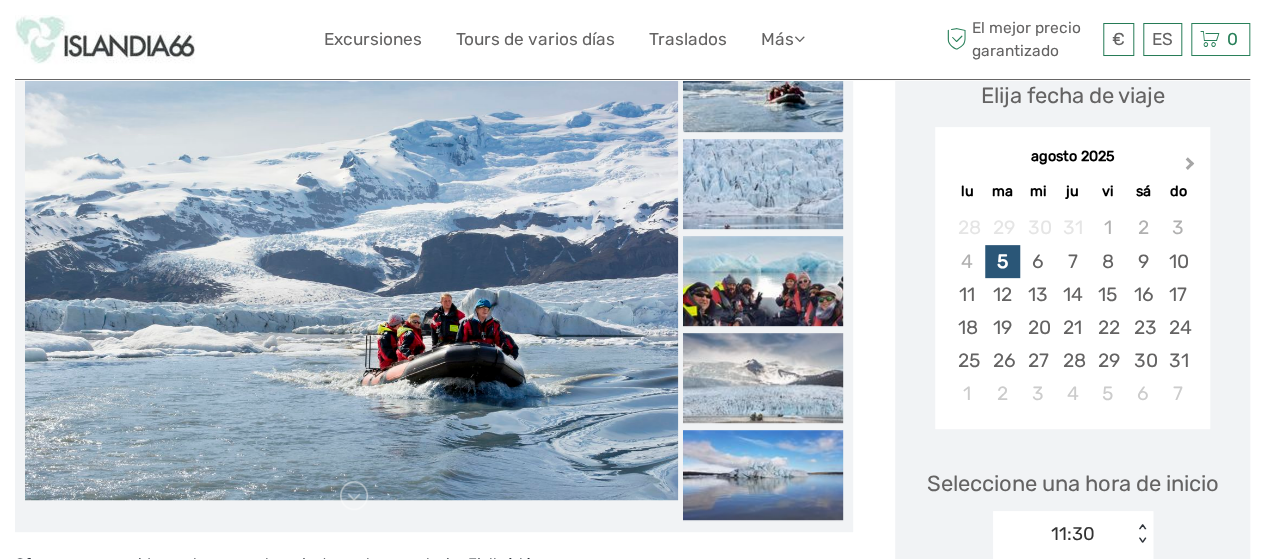 click on "Next Month" at bounding box center (1190, 167) 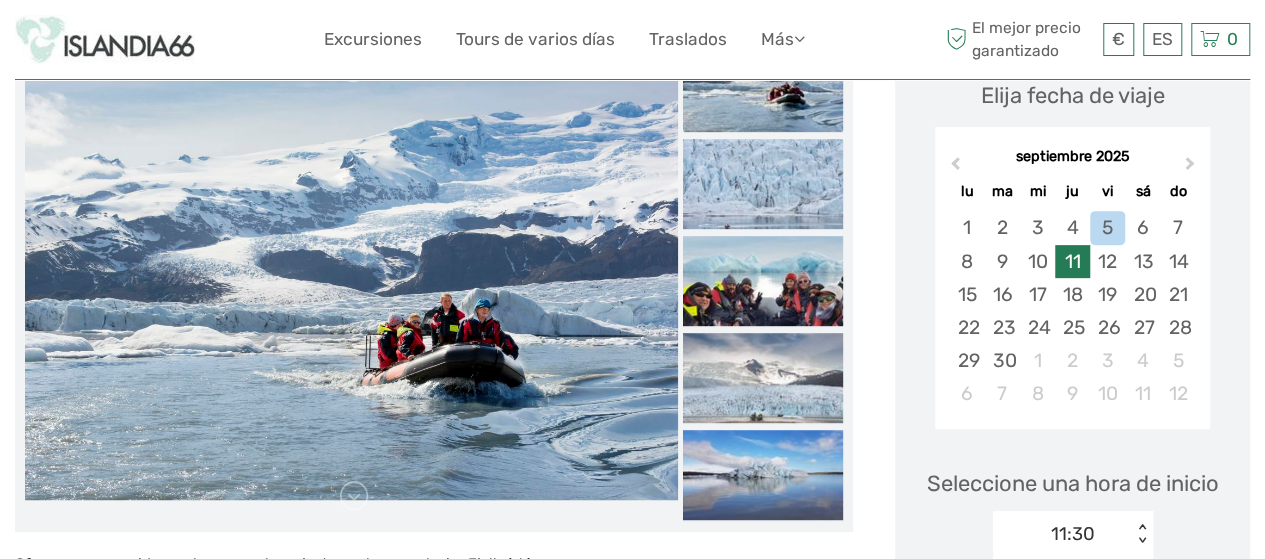 click on "11" at bounding box center [1072, 261] 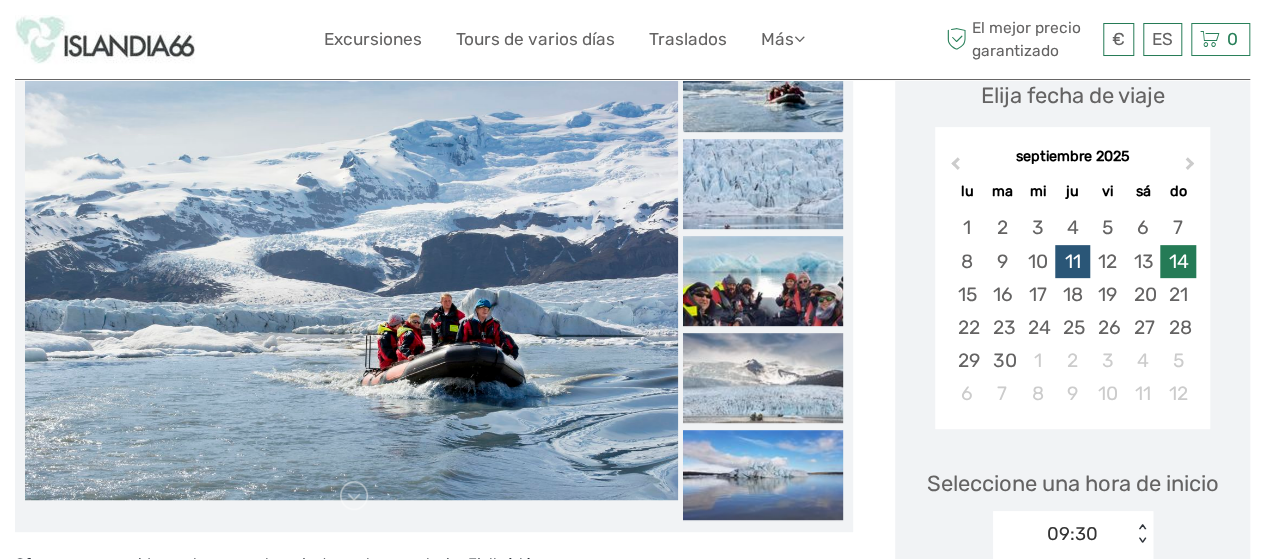 scroll, scrollTop: 400, scrollLeft: 0, axis: vertical 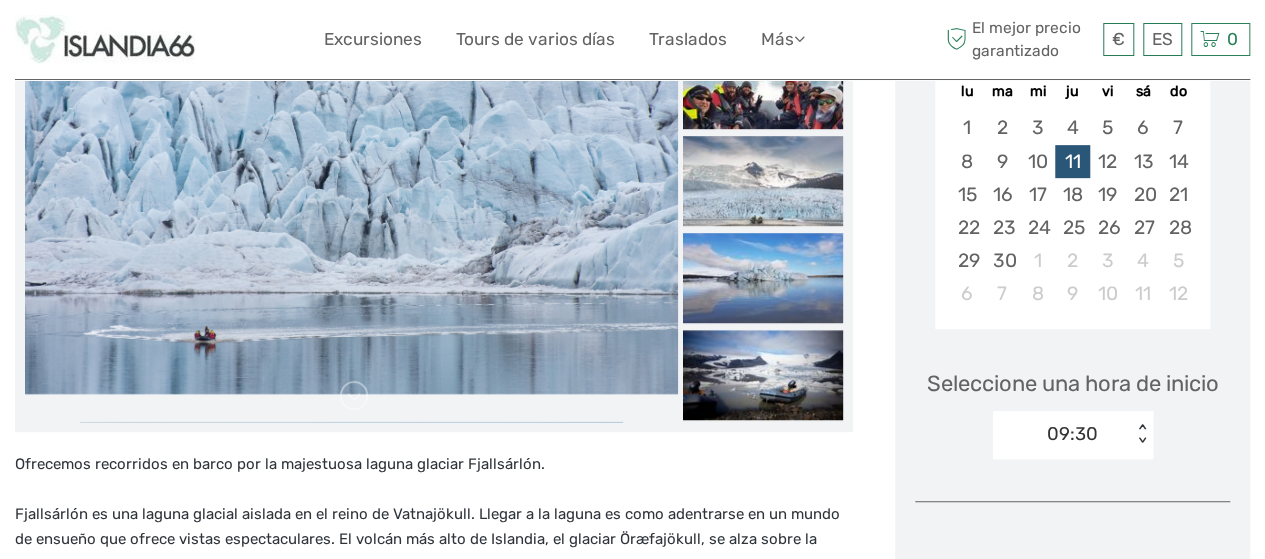 click on "09:30 < >" at bounding box center [1073, 435] 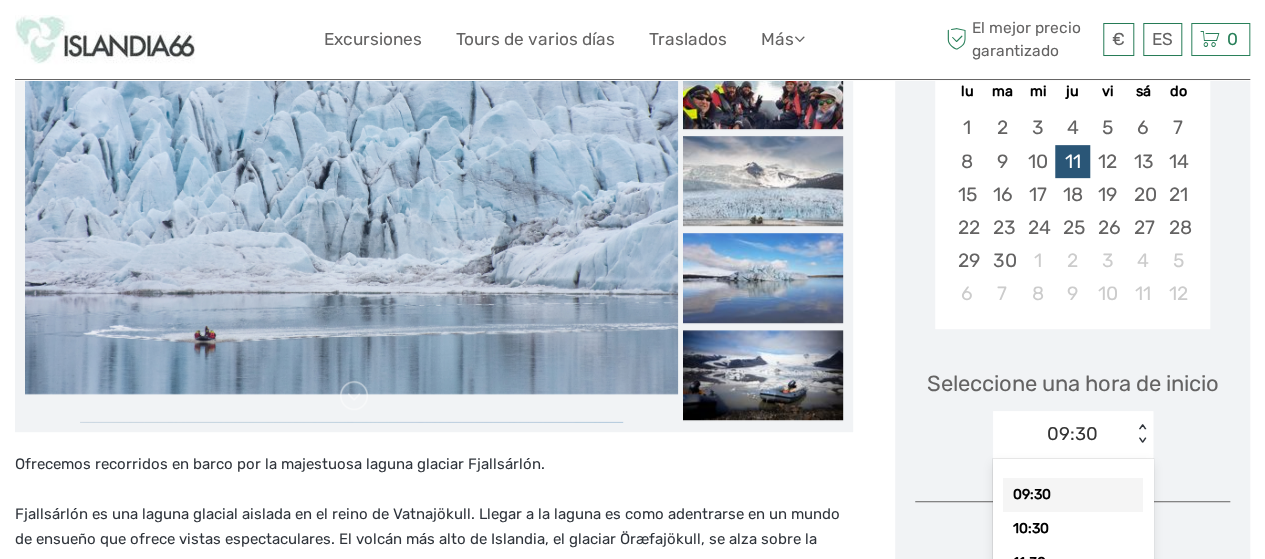scroll, scrollTop: 456, scrollLeft: 0, axis: vertical 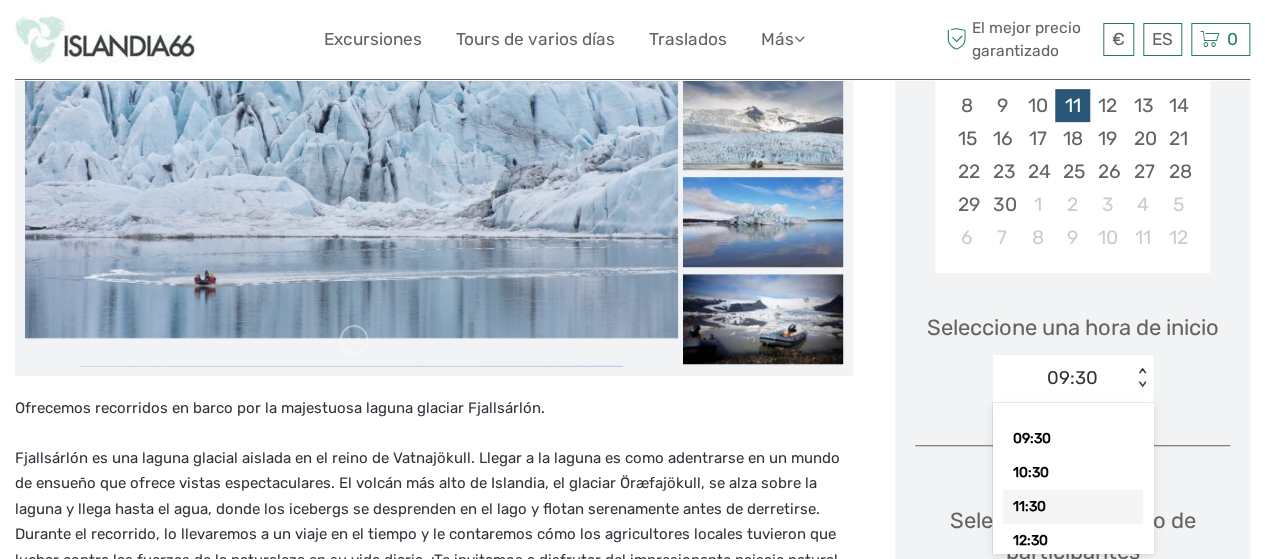 click on "11:30" at bounding box center (1073, 507) 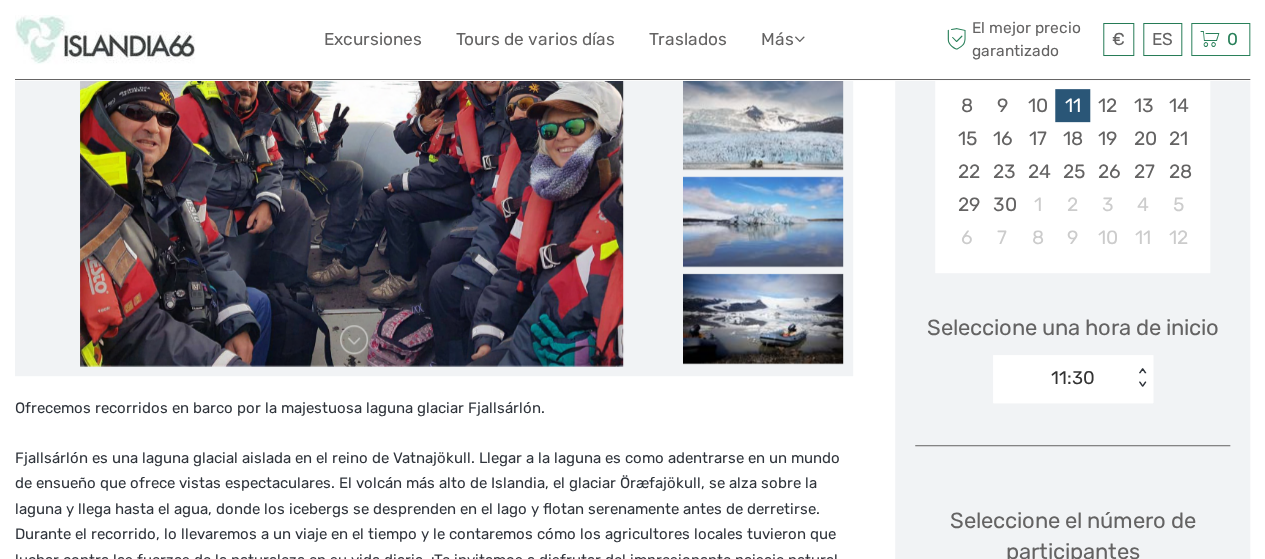 click on "< >" at bounding box center (1141, 378) 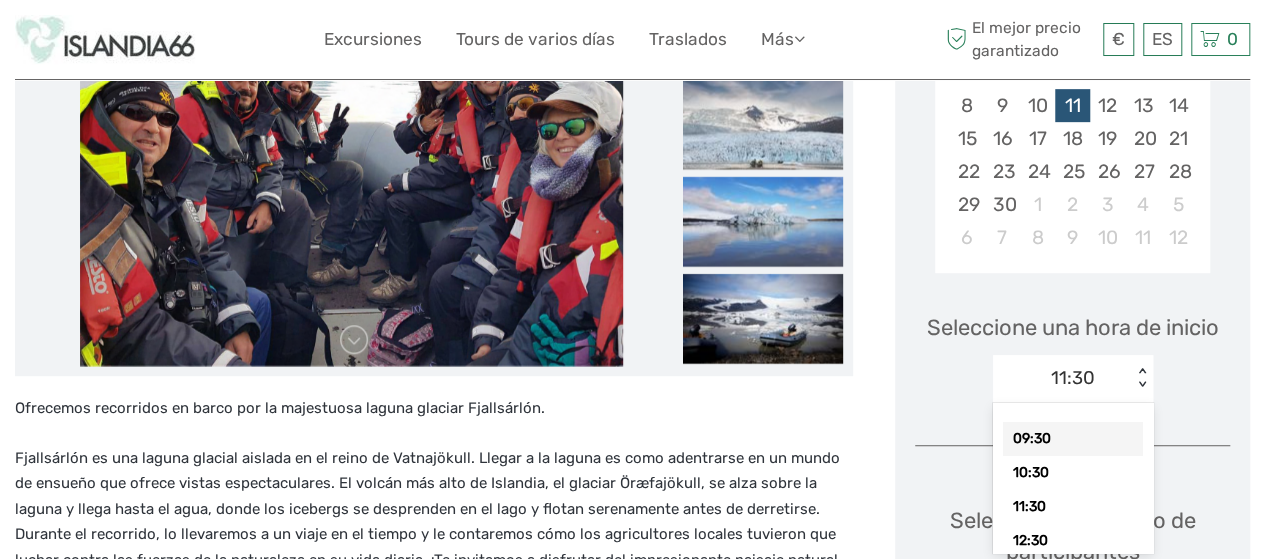 scroll, scrollTop: 656, scrollLeft: 0, axis: vertical 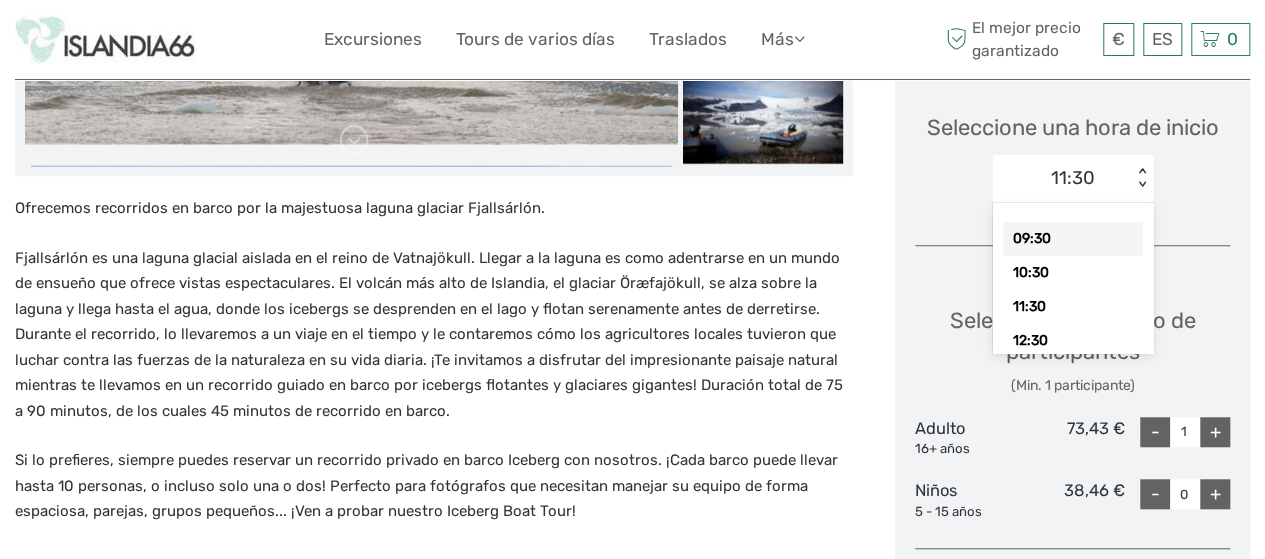 click on "+" at bounding box center (1215, 432) 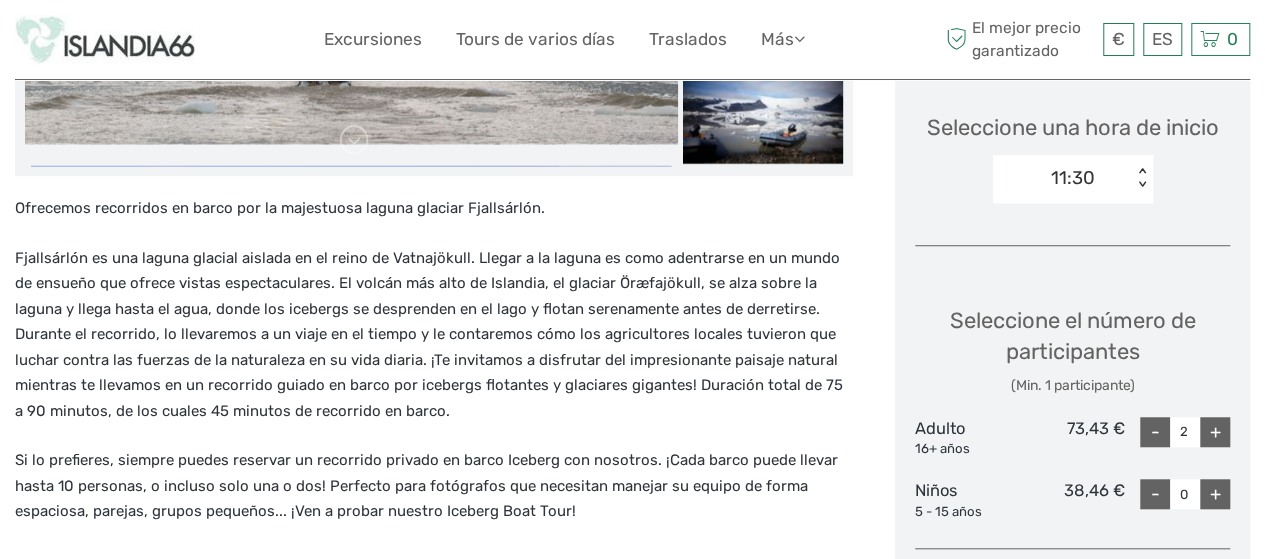 click on "+" at bounding box center [1215, 432] 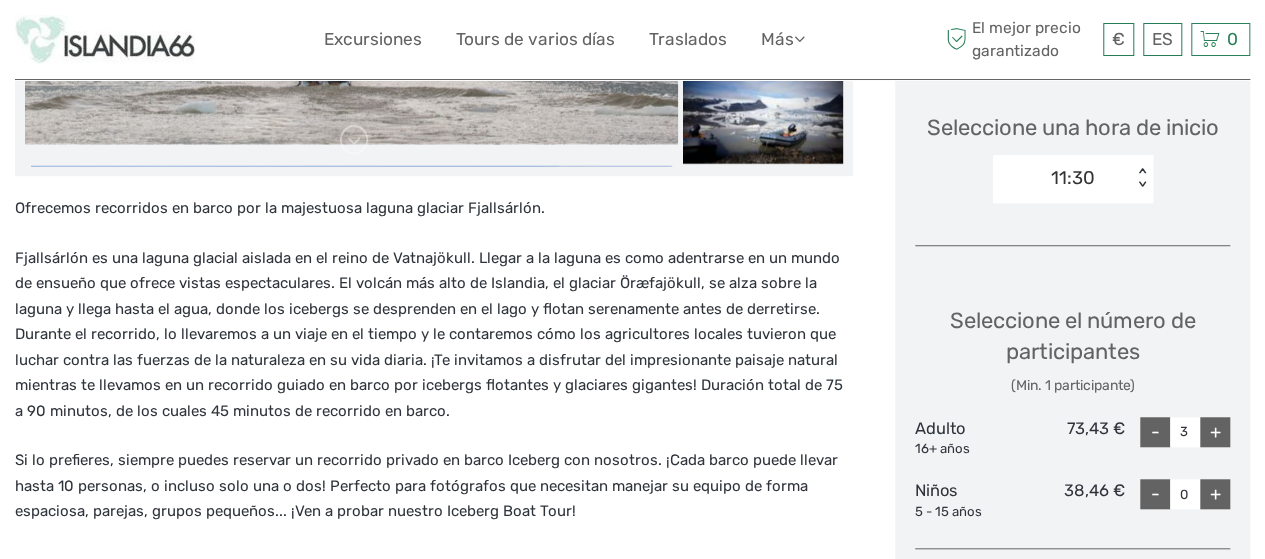 click on "+" at bounding box center [1215, 432] 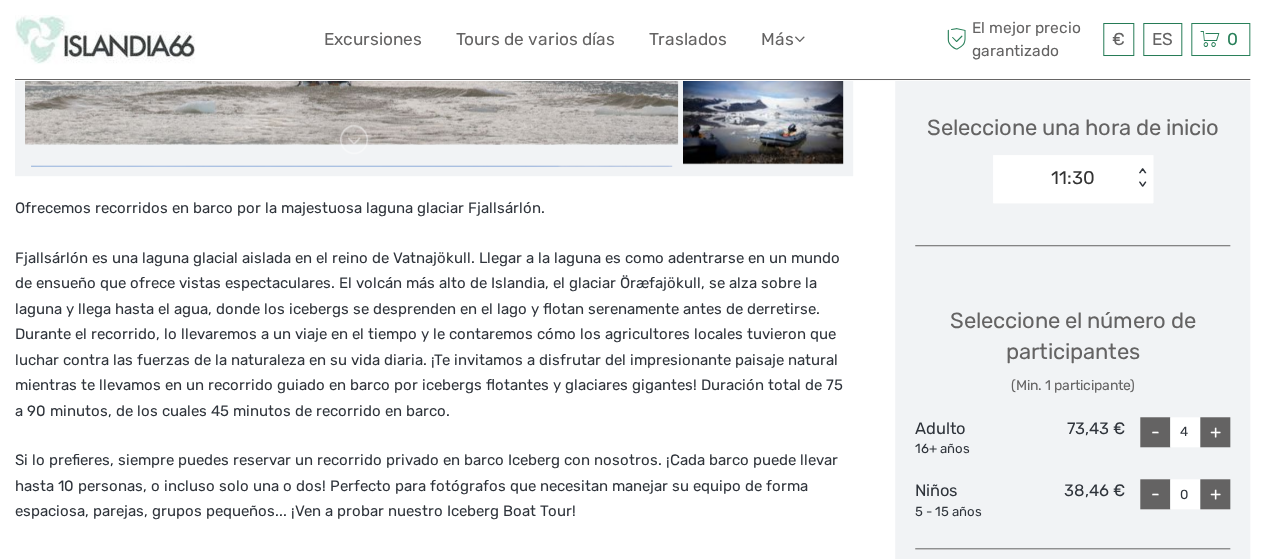 click on "+" at bounding box center (1215, 432) 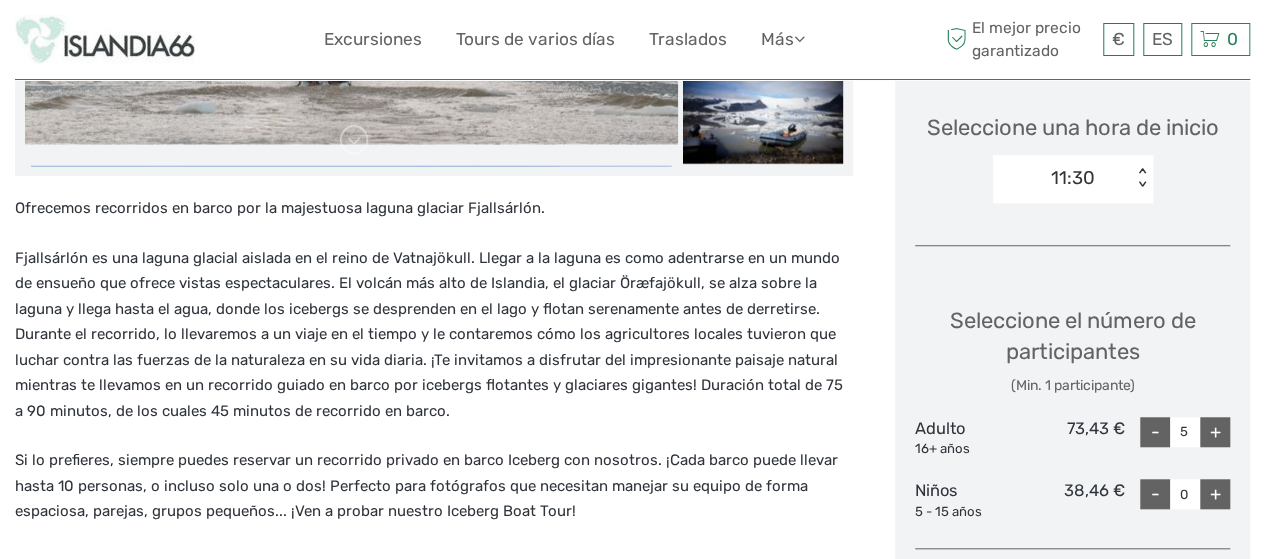 click on "+" at bounding box center [1215, 432] 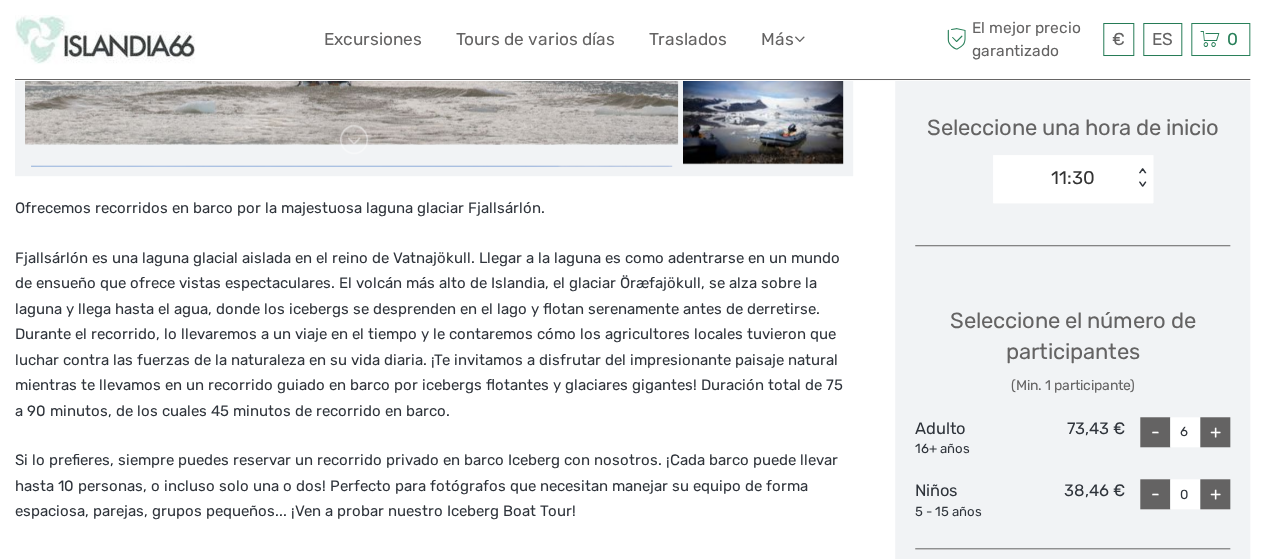 click on "< >" at bounding box center [1141, 178] 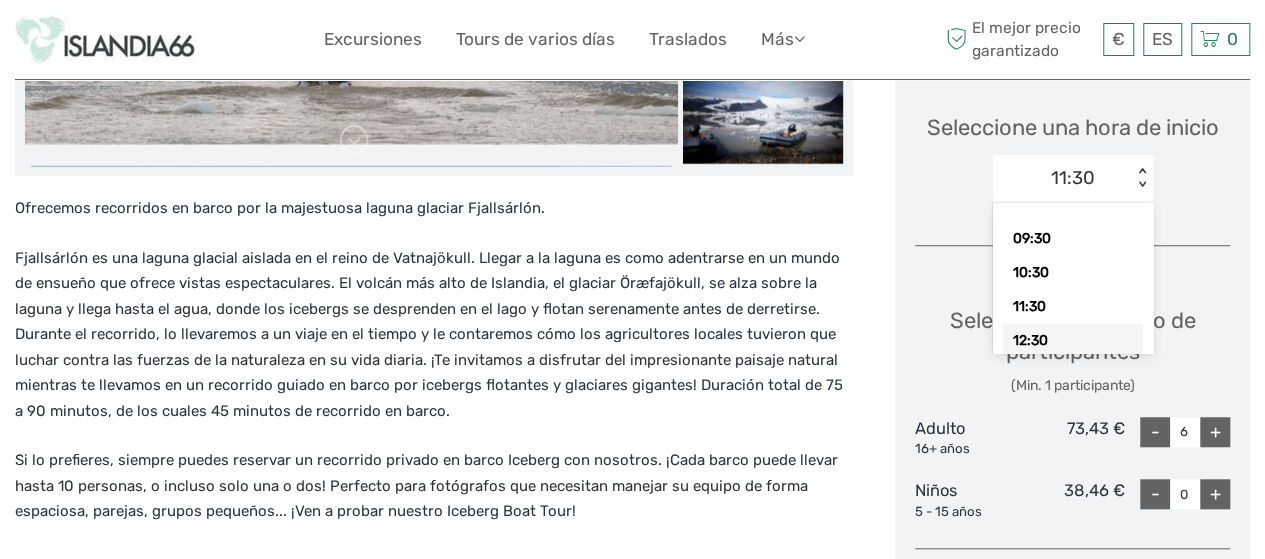 click on "12:30" at bounding box center (1073, 341) 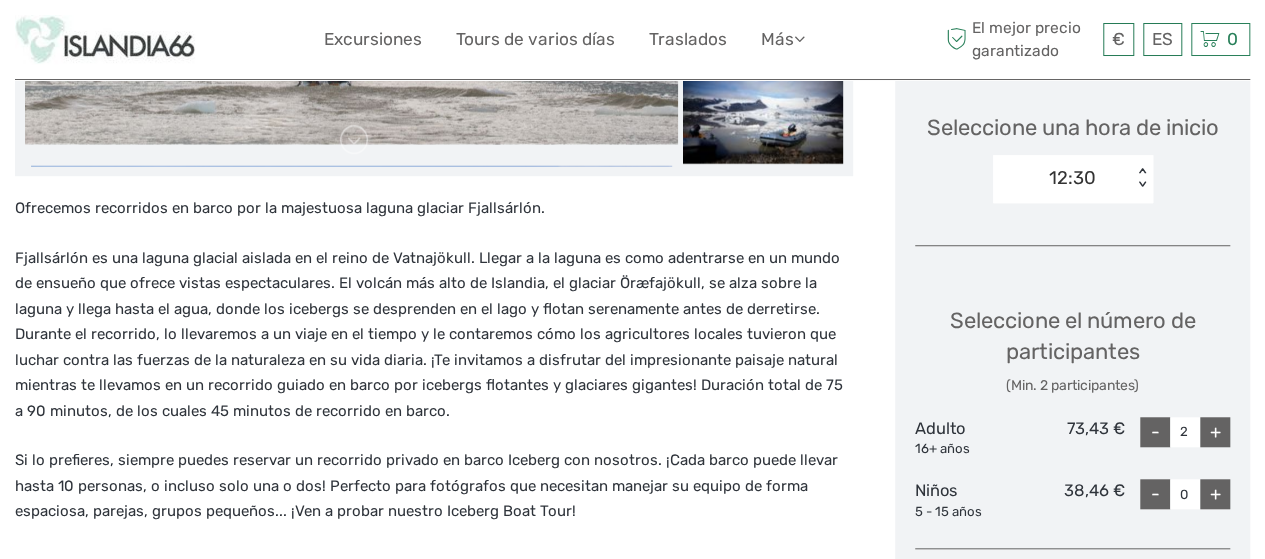 click on "+" at bounding box center [1215, 432] 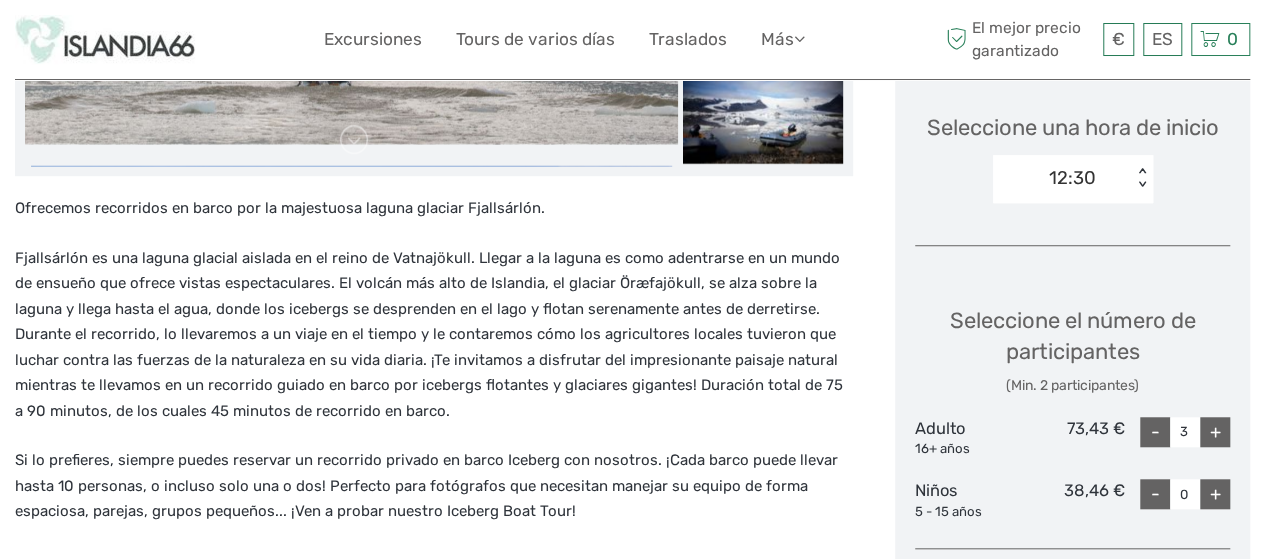 click on "+" at bounding box center [1215, 432] 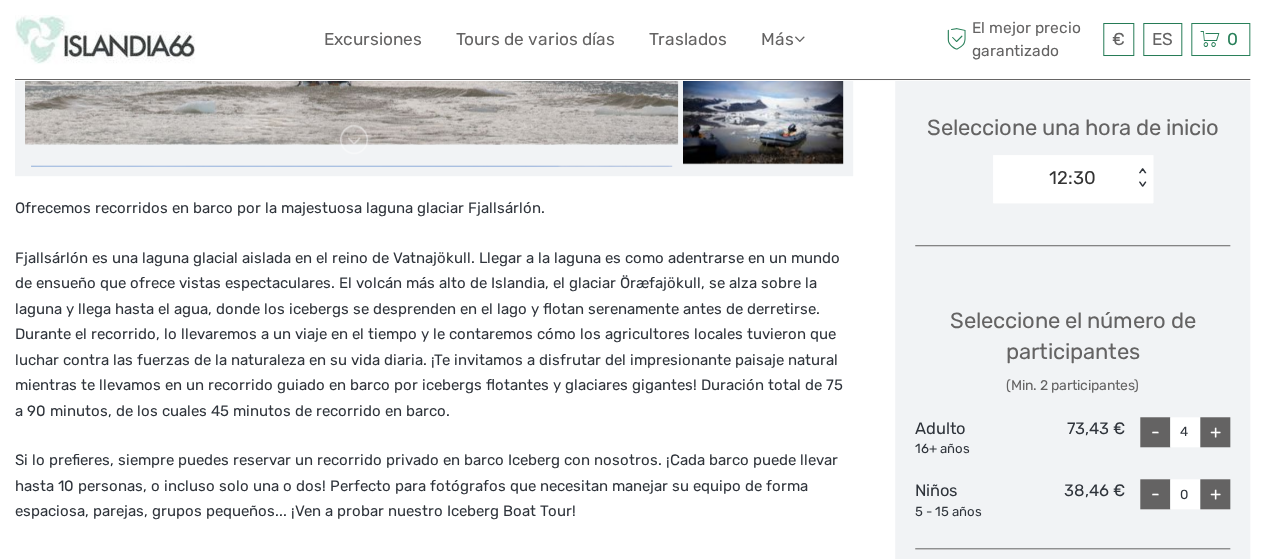 click on "+" at bounding box center [1215, 432] 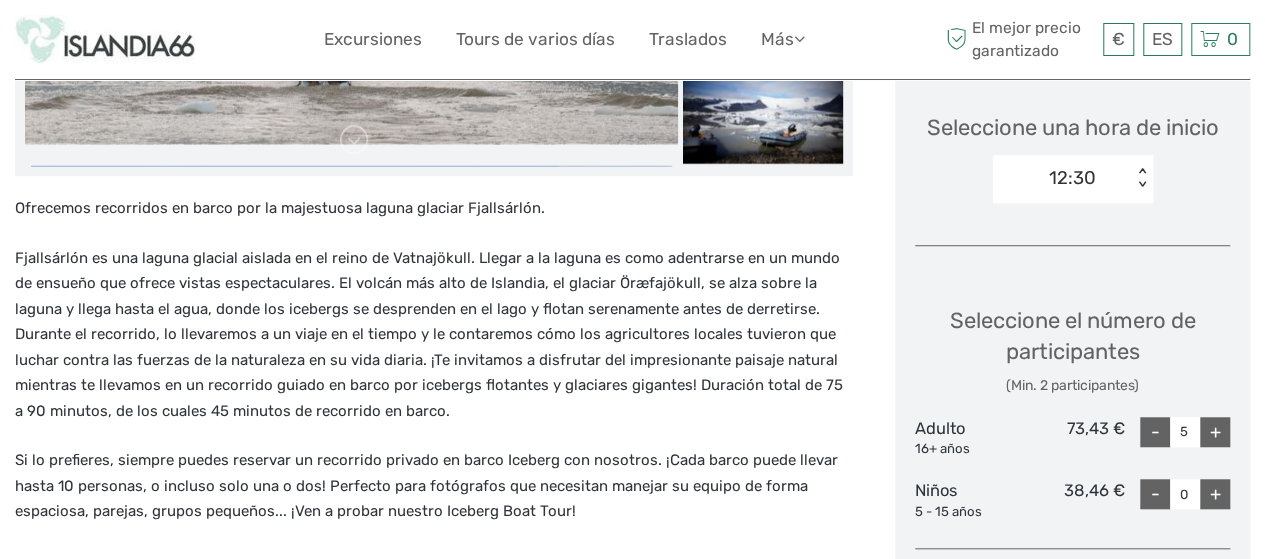 click on "+" at bounding box center (1215, 432) 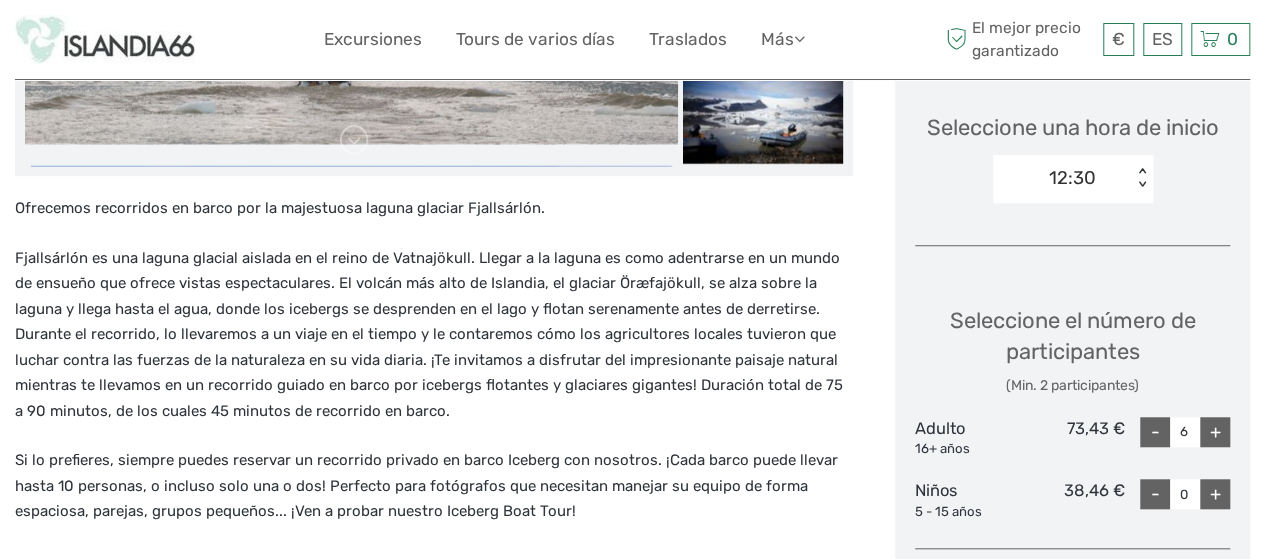 click on "+" at bounding box center (1215, 432) 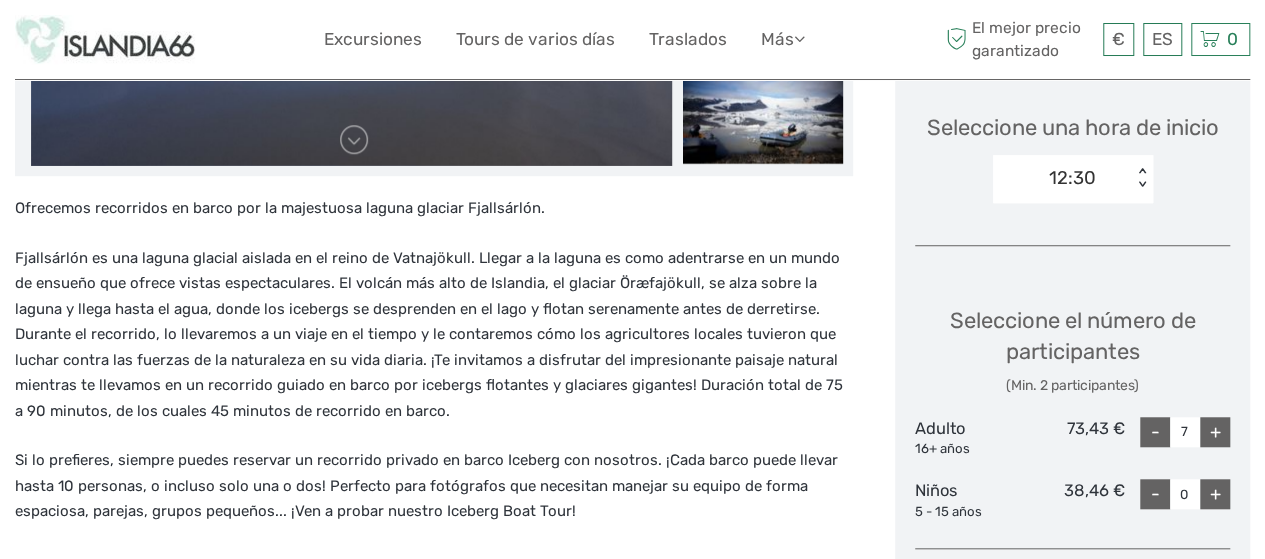click on "-" at bounding box center (1155, 432) 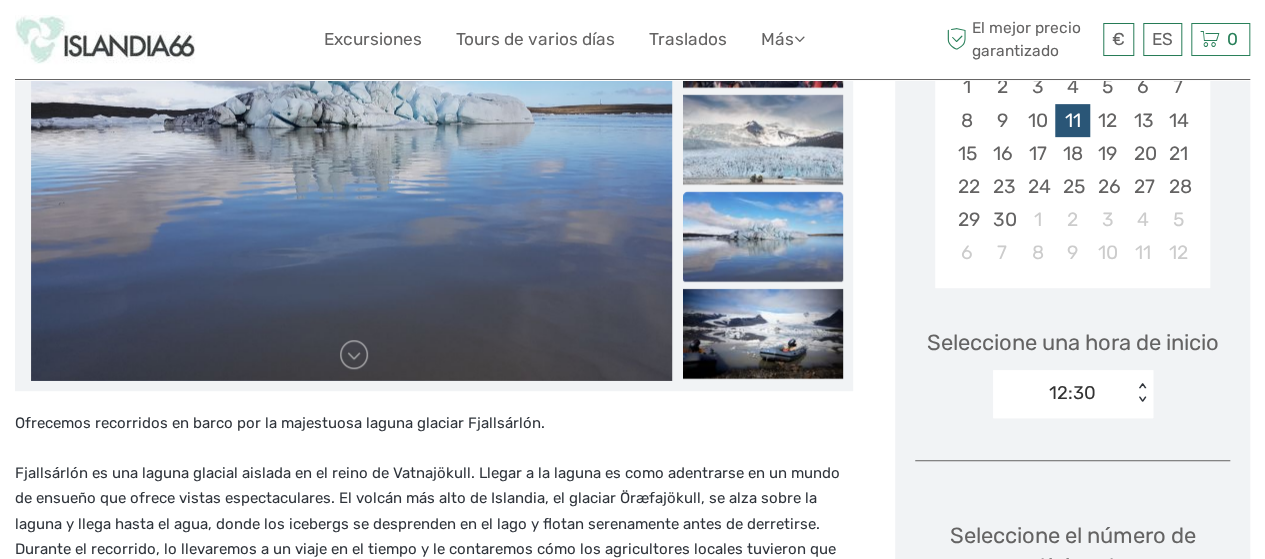 scroll, scrollTop: 356, scrollLeft: 0, axis: vertical 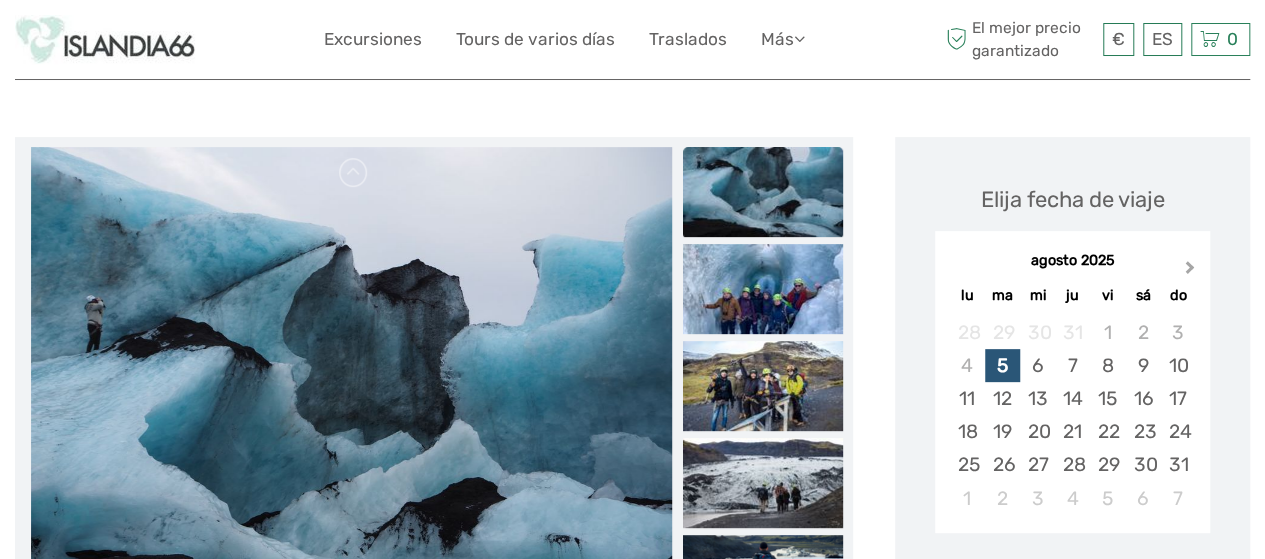 click on "Next Month" at bounding box center [1190, 271] 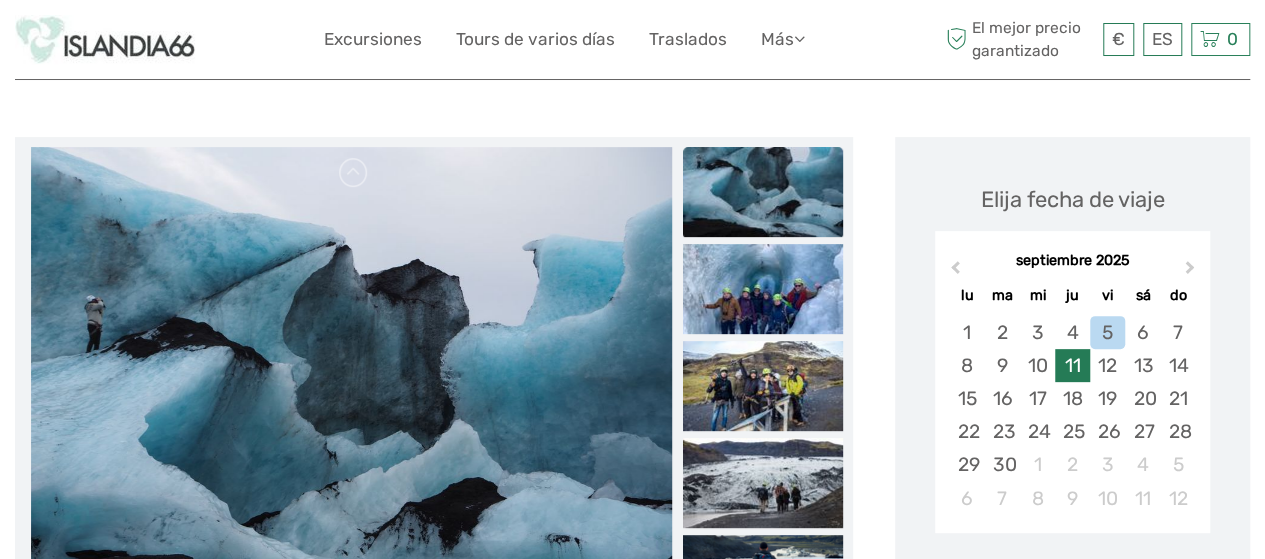 click on "11" at bounding box center (1072, 365) 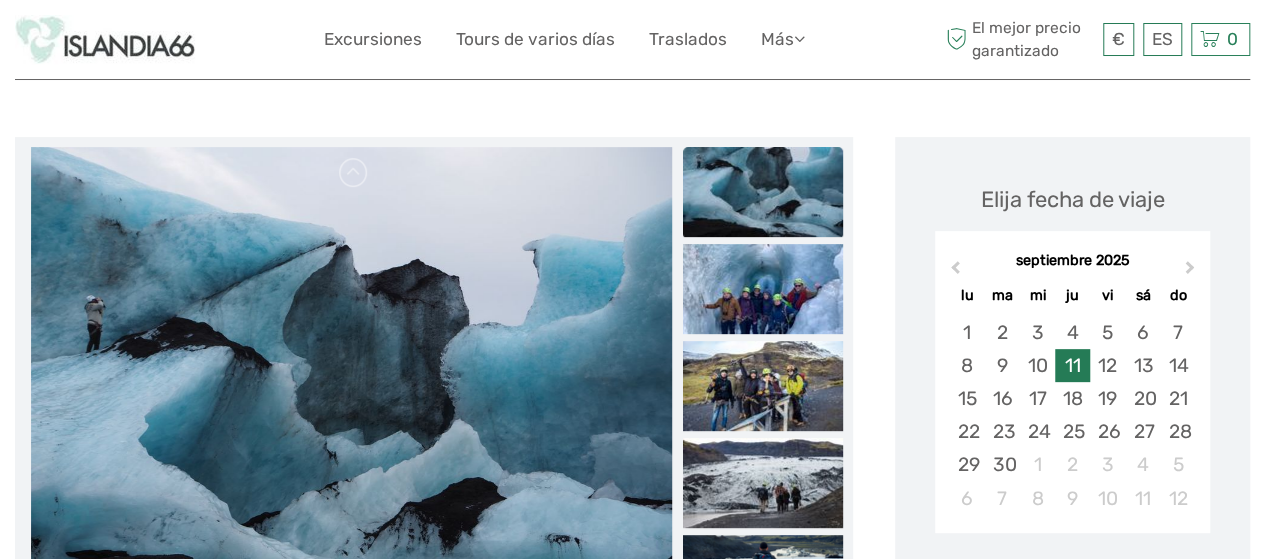 scroll, scrollTop: 0, scrollLeft: 0, axis: both 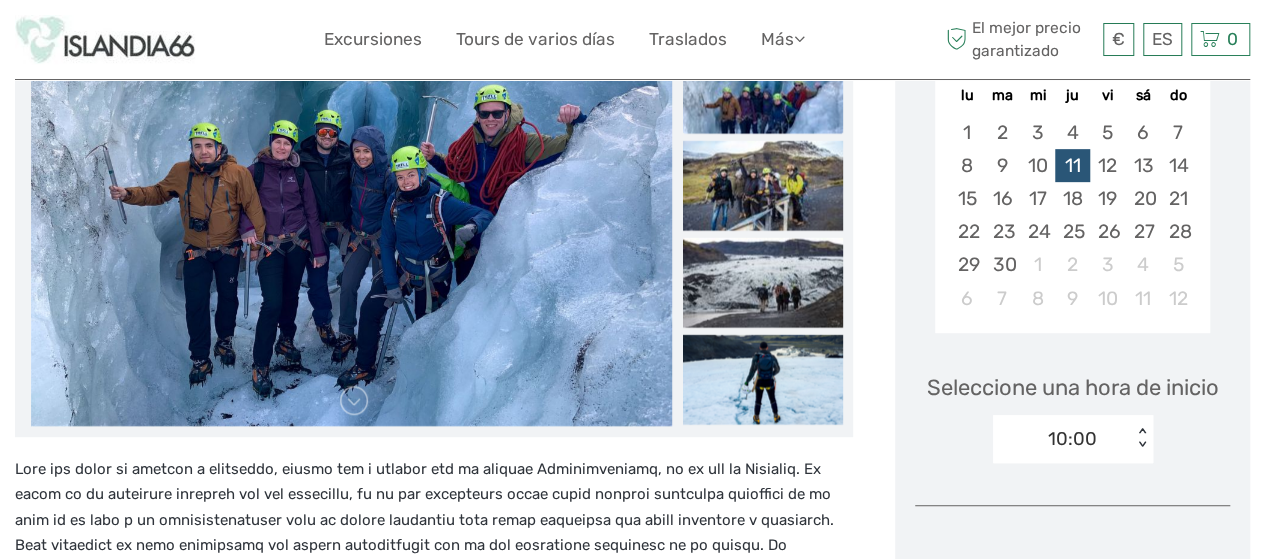 click on "10:00 < >" at bounding box center (1073, 439) 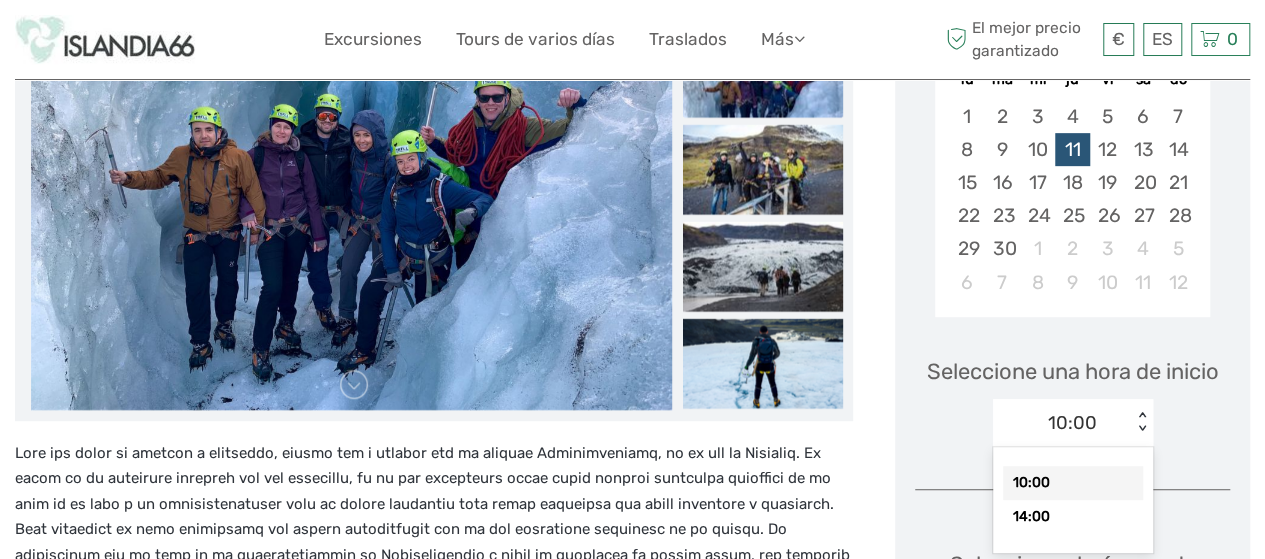 scroll, scrollTop: 716, scrollLeft: 0, axis: vertical 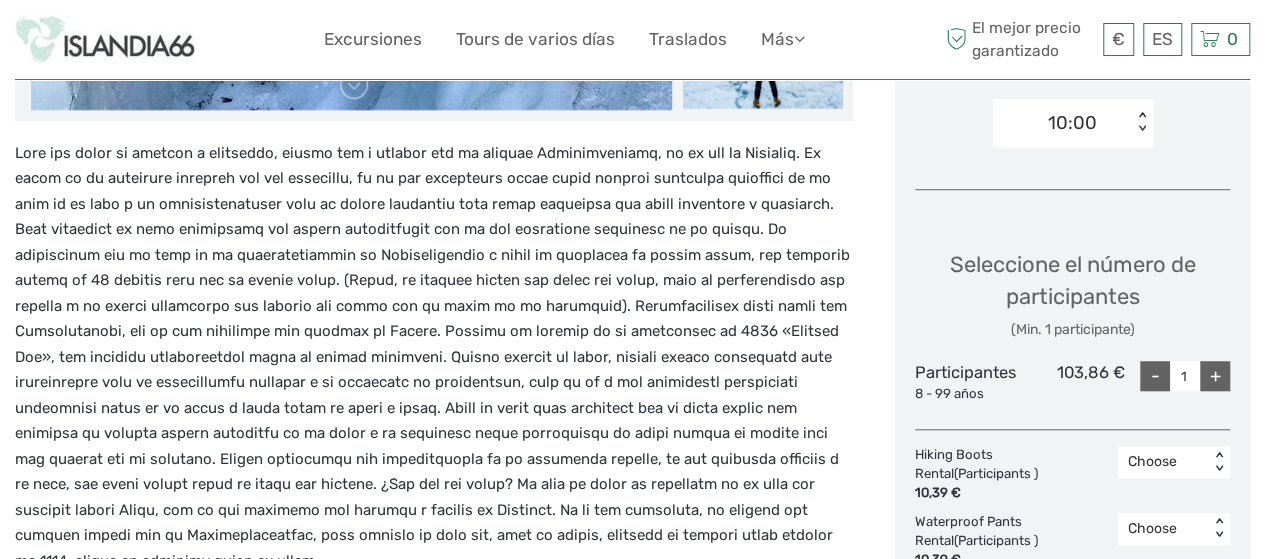 click on "+" at bounding box center (1215, 376) 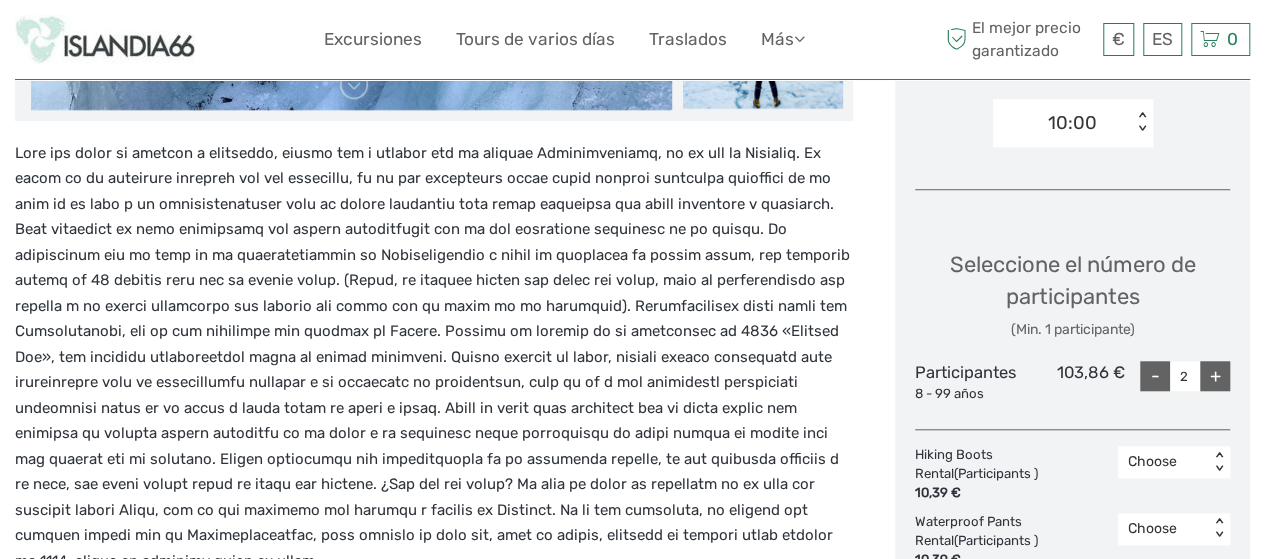 click on "+" at bounding box center [1215, 376] 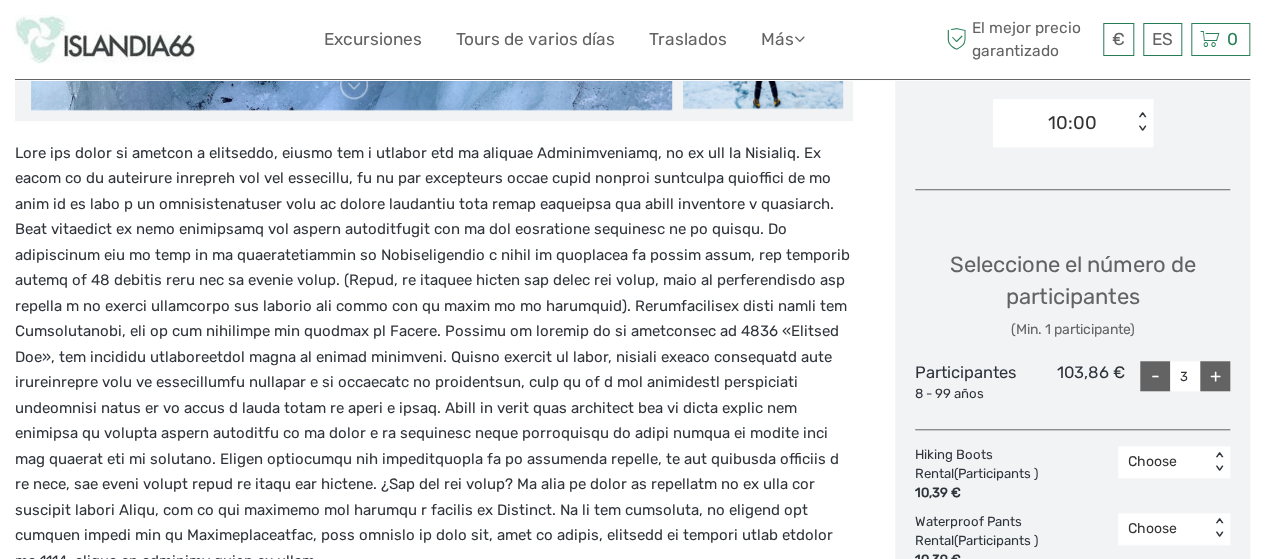 click on "+" at bounding box center (1215, 376) 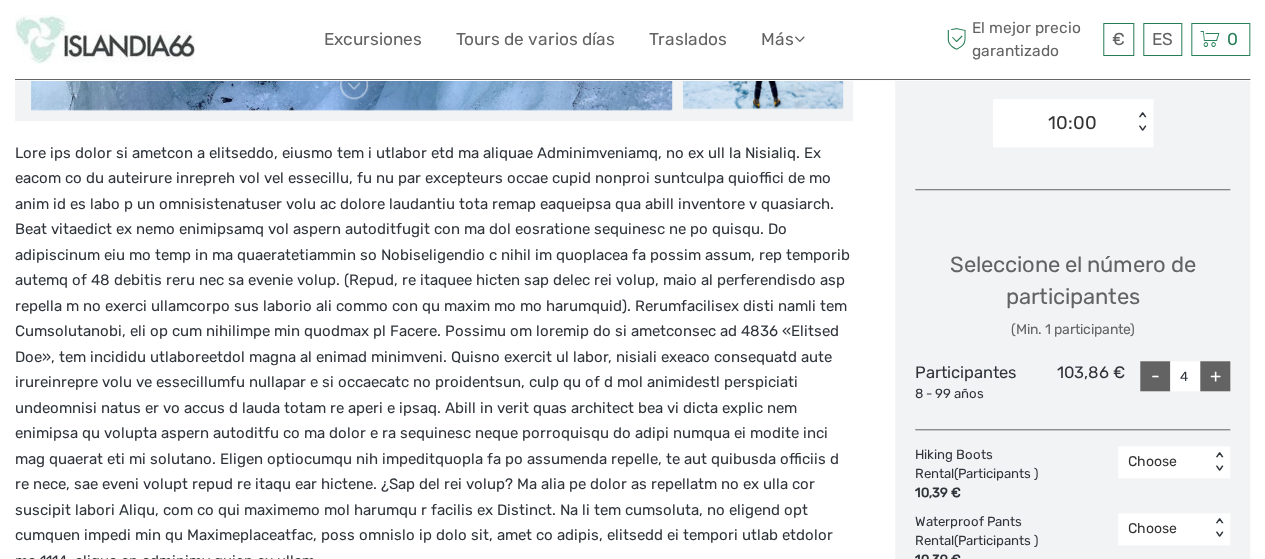 click on "+" at bounding box center [1215, 376] 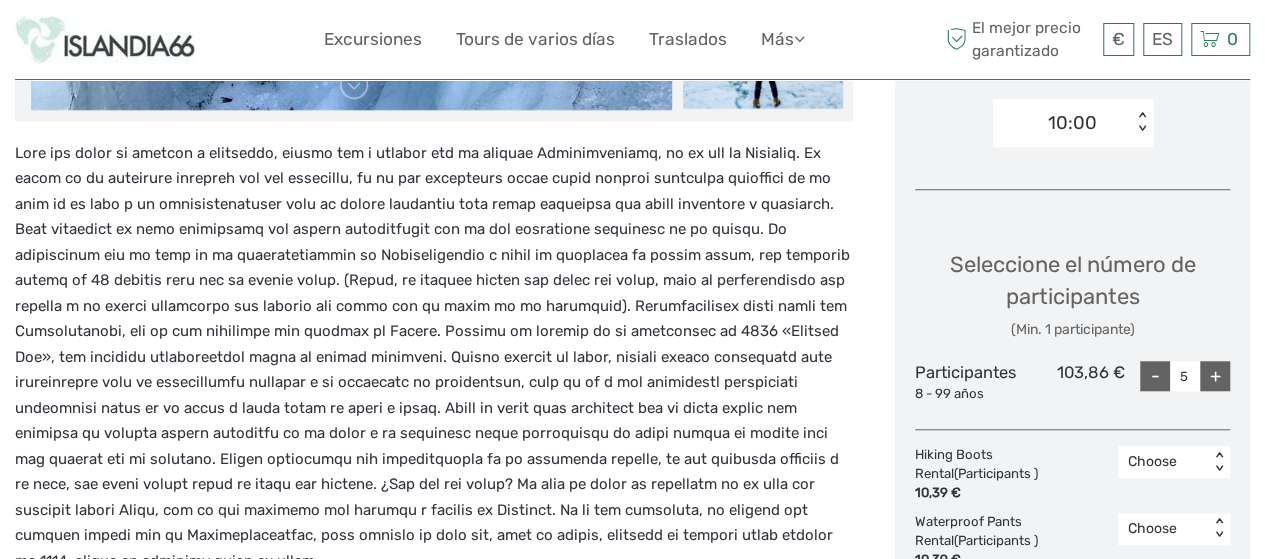 click on "+" at bounding box center (1215, 376) 